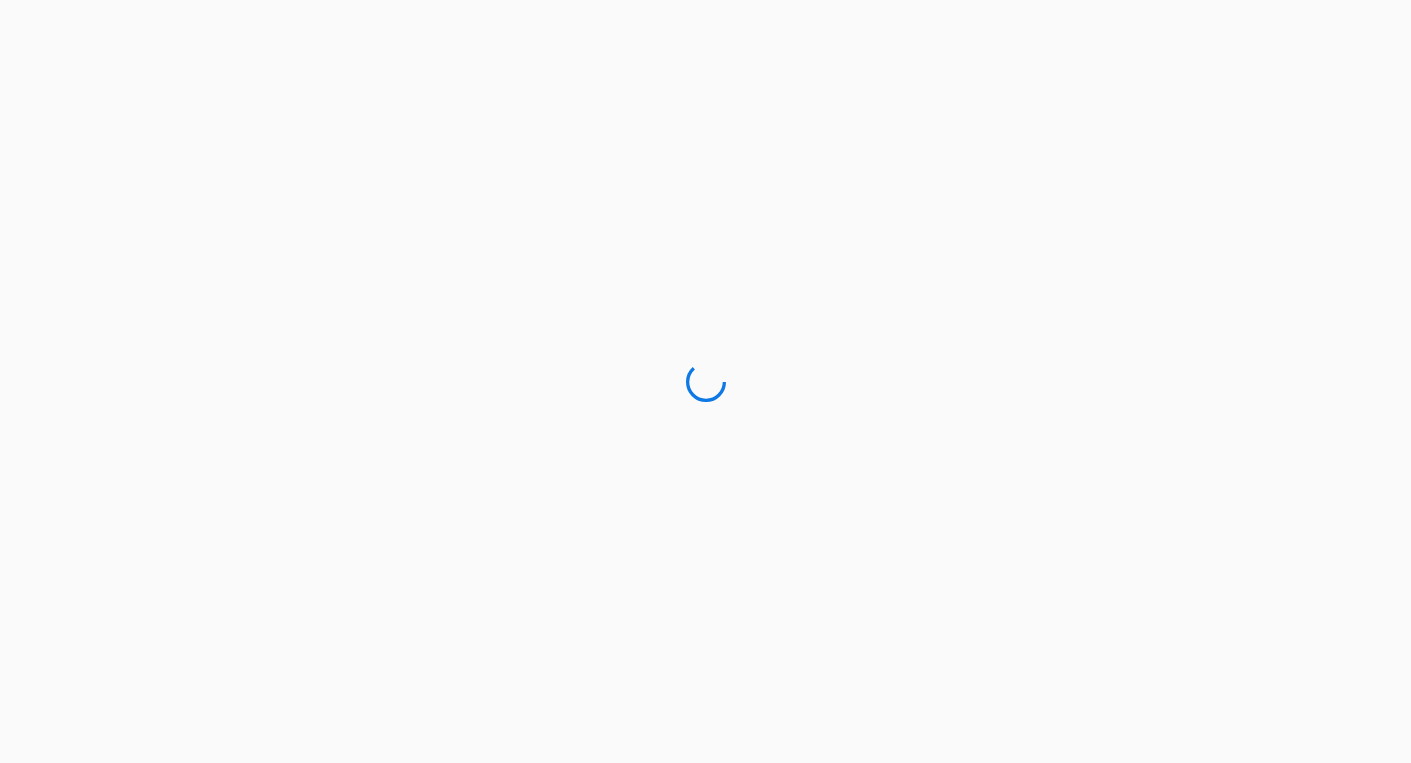 scroll, scrollTop: 0, scrollLeft: 0, axis: both 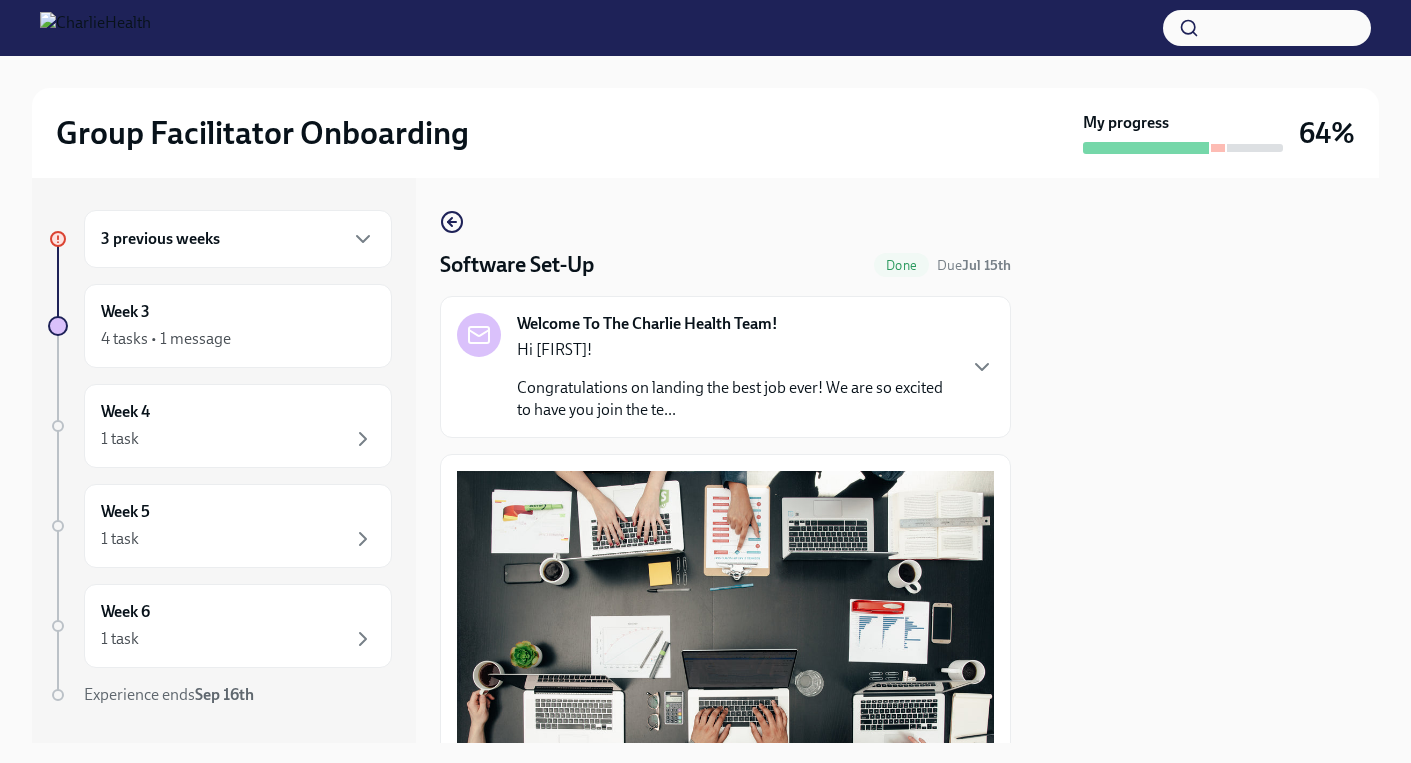 click on "Software Set-Up Done Due  Jul 15th Welcome To The Charlie Health Team! Hi [FIRST]!
Congratulations on landing the best job ever! We are so excited to have you join the te... As a completely virtual company, you will complete all of your onboarding online! To ensure your computer is set-up for success for both onboarding and clinical work, please follow the below instructions to set up your software.
Please complete this software set-up on the personal computer that you plan to use for group facilitation! (Not a phone, iPad, tablet, or Chromebook) Approx completion time: 1-2 hours 💻 Follow the instructions here to get set up I confirm I have set up everything in the instructions Completed UKG Billing: Clock this as Onboarding Training If you find yourself stuck, please  create an IT support ticket" at bounding box center (725, 699) 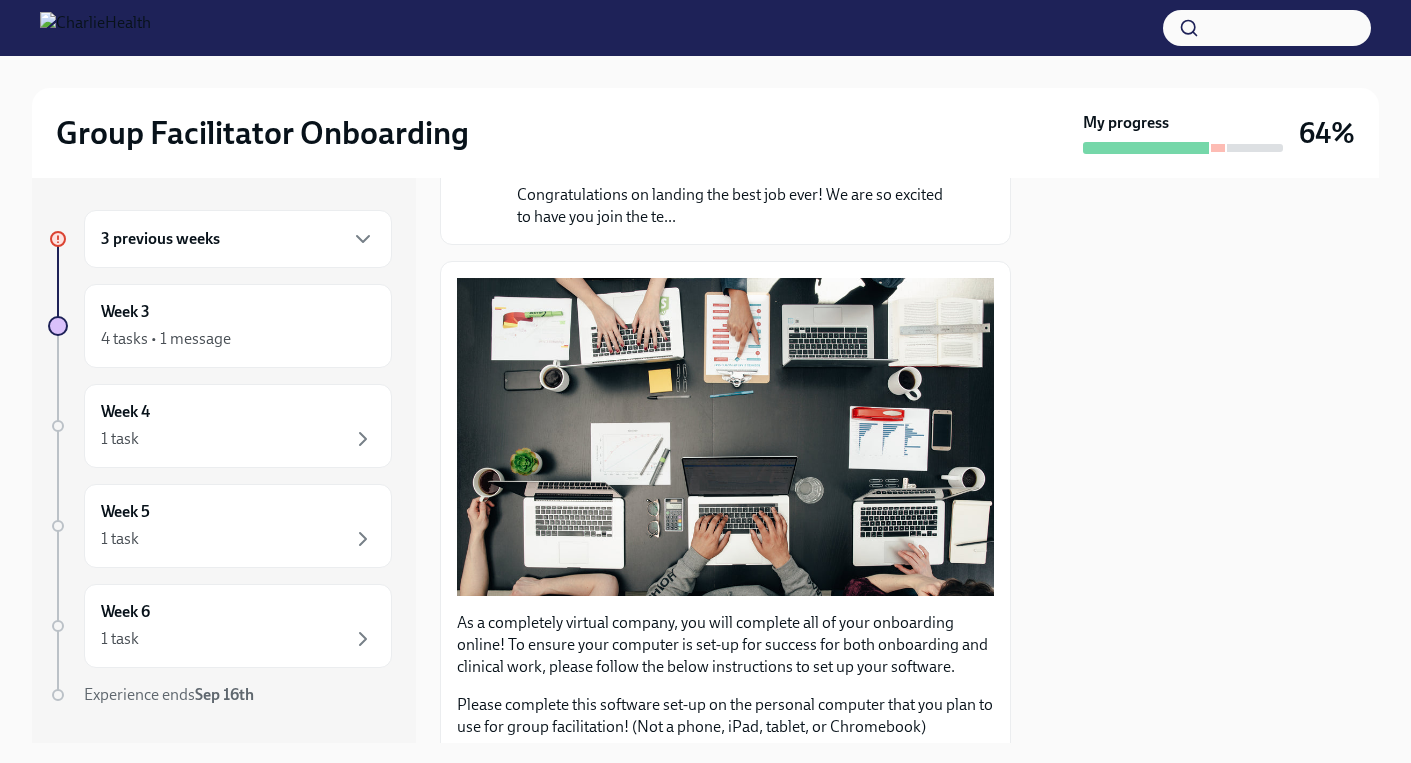scroll, scrollTop: 200, scrollLeft: 0, axis: vertical 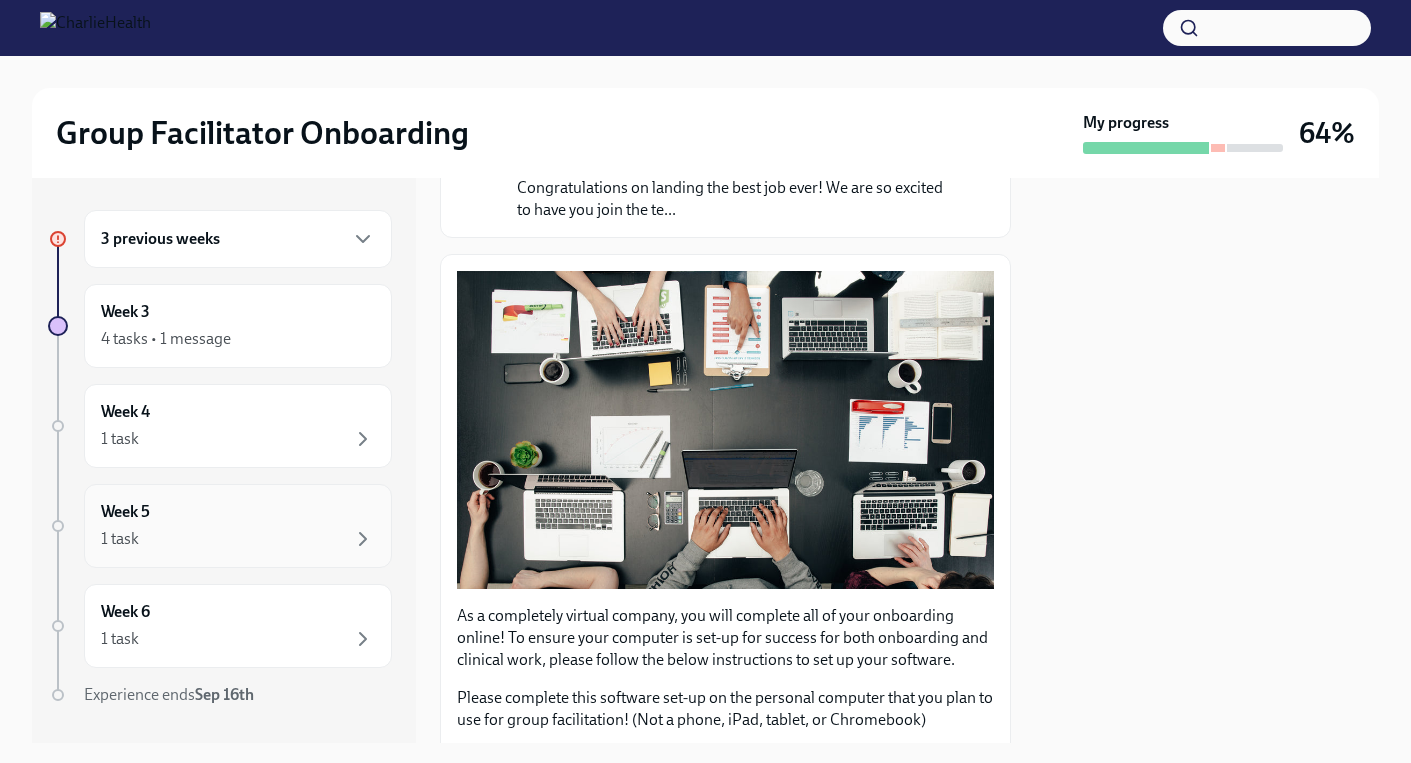 click on "1 task" at bounding box center (238, 539) 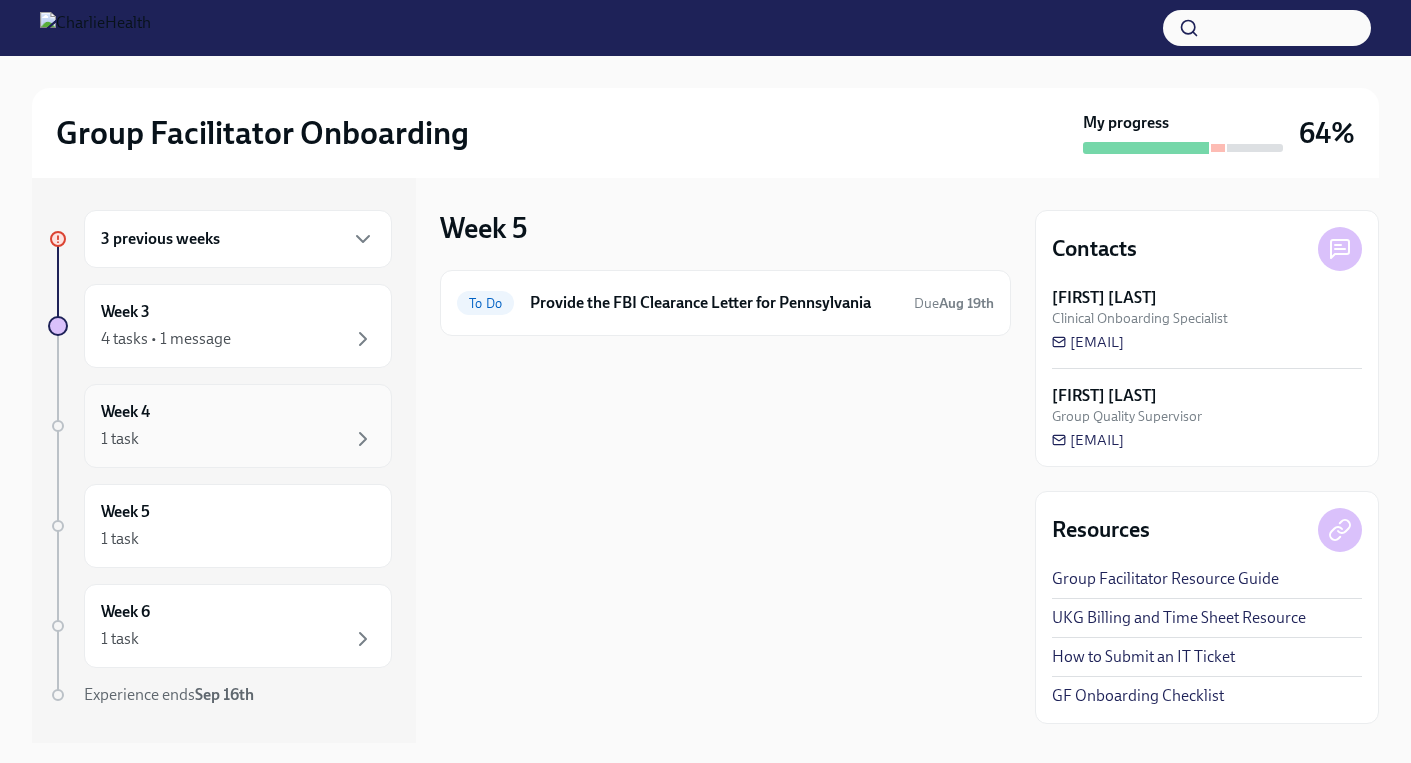 click on "Week 4 1 task" at bounding box center [238, 426] 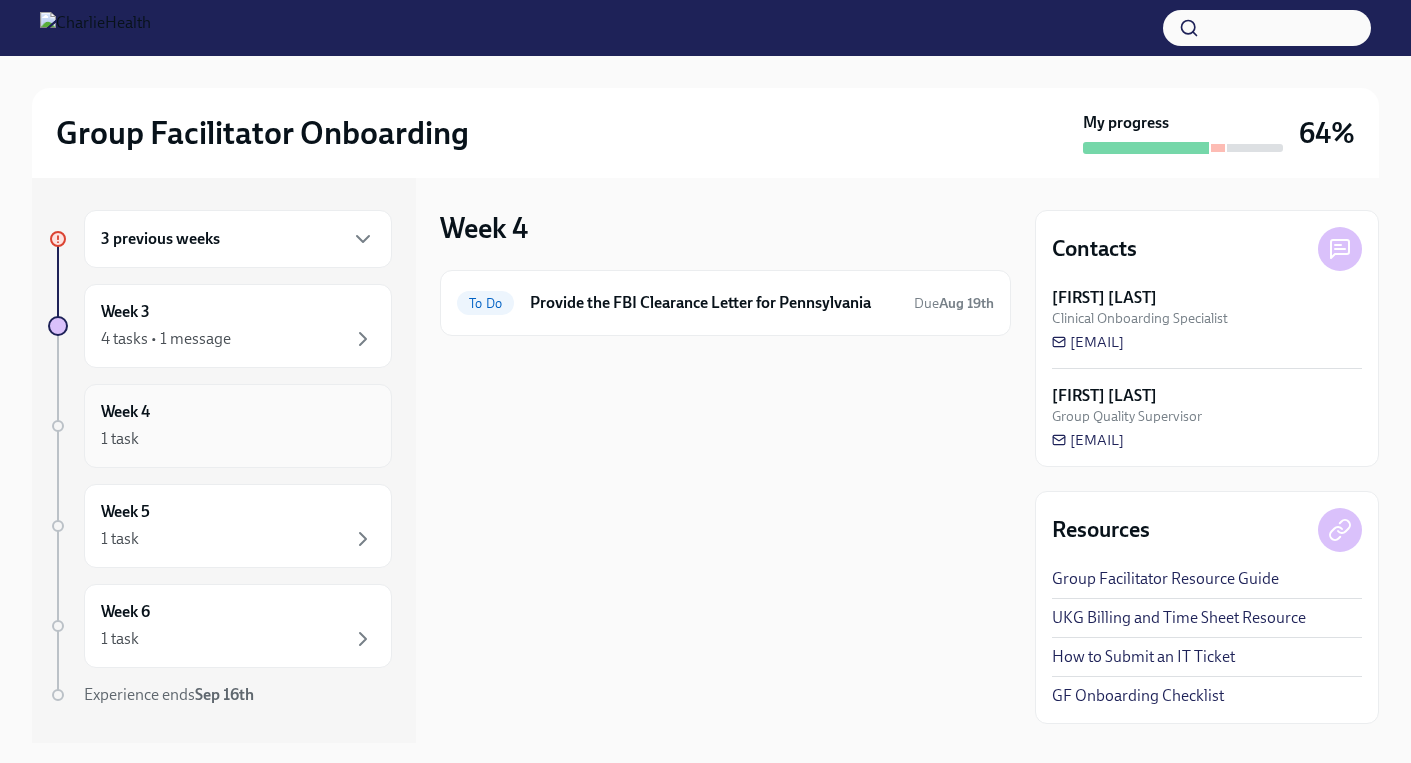 click on "Week 4 1 task" at bounding box center (238, 426) 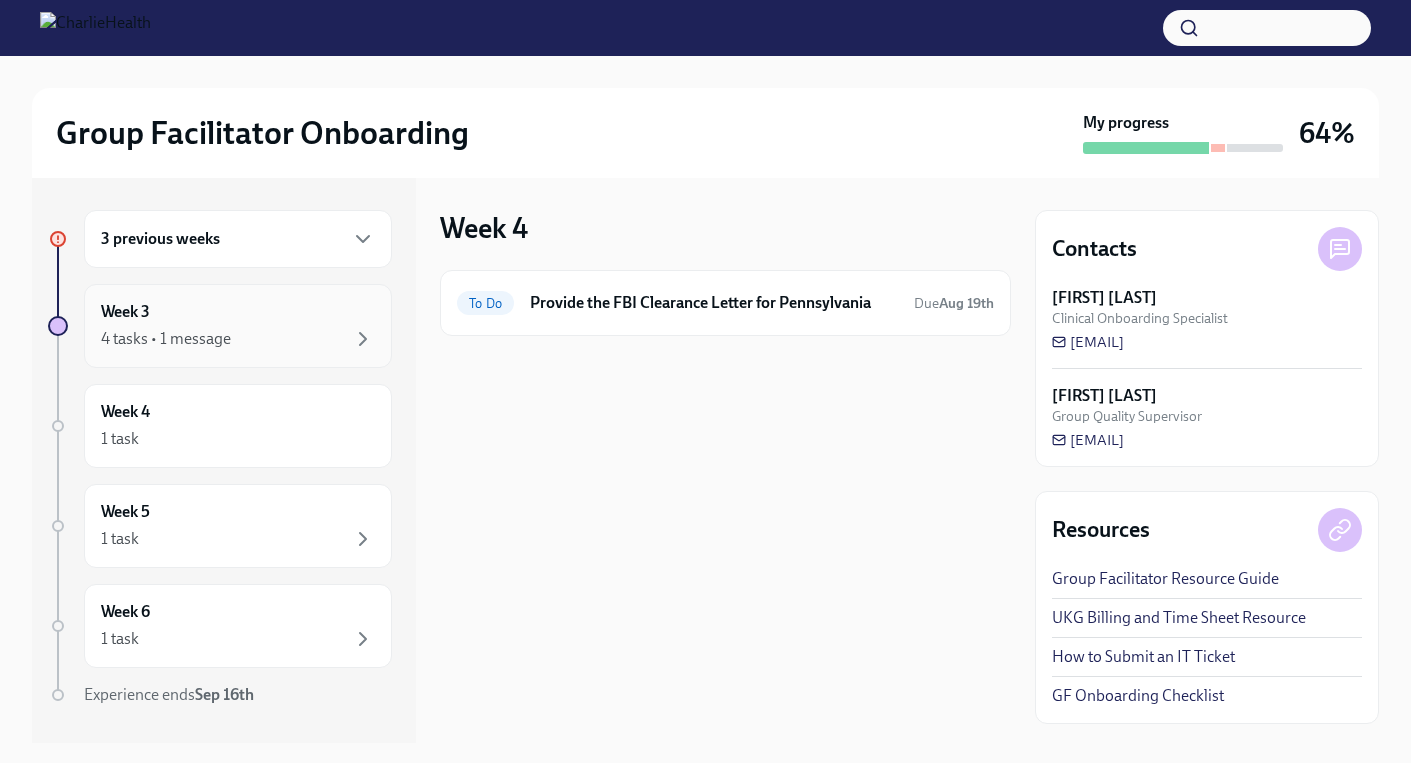 click on "Week 3 4 tasks • 1 message" at bounding box center (238, 326) 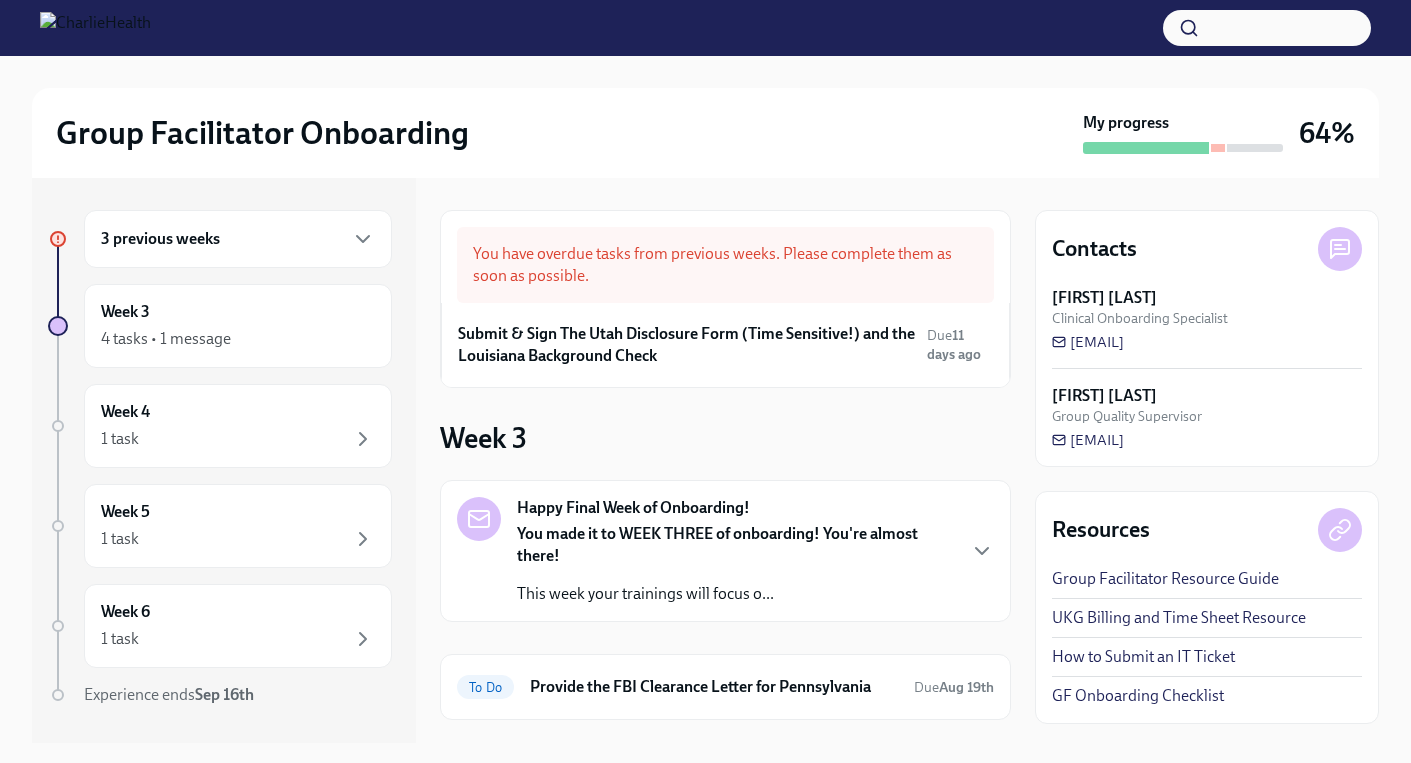 click on "You have overdue tasks from previous weeks. Please complete them as soon as possible. Submit & Sign The Utah Disclosure Form (Time Sensitive!) and the Louisiana Background Check Due  11 days ago Week 3 Happy Final Week of Onboarding! You made it to WEEK THREE of onboarding! You're almost there!
This week your trainings will focus o... To Do Provide the FBI Clearance Letter for Pennsylvania Due  Aug 19th Completed tasks" at bounding box center [725, 460] 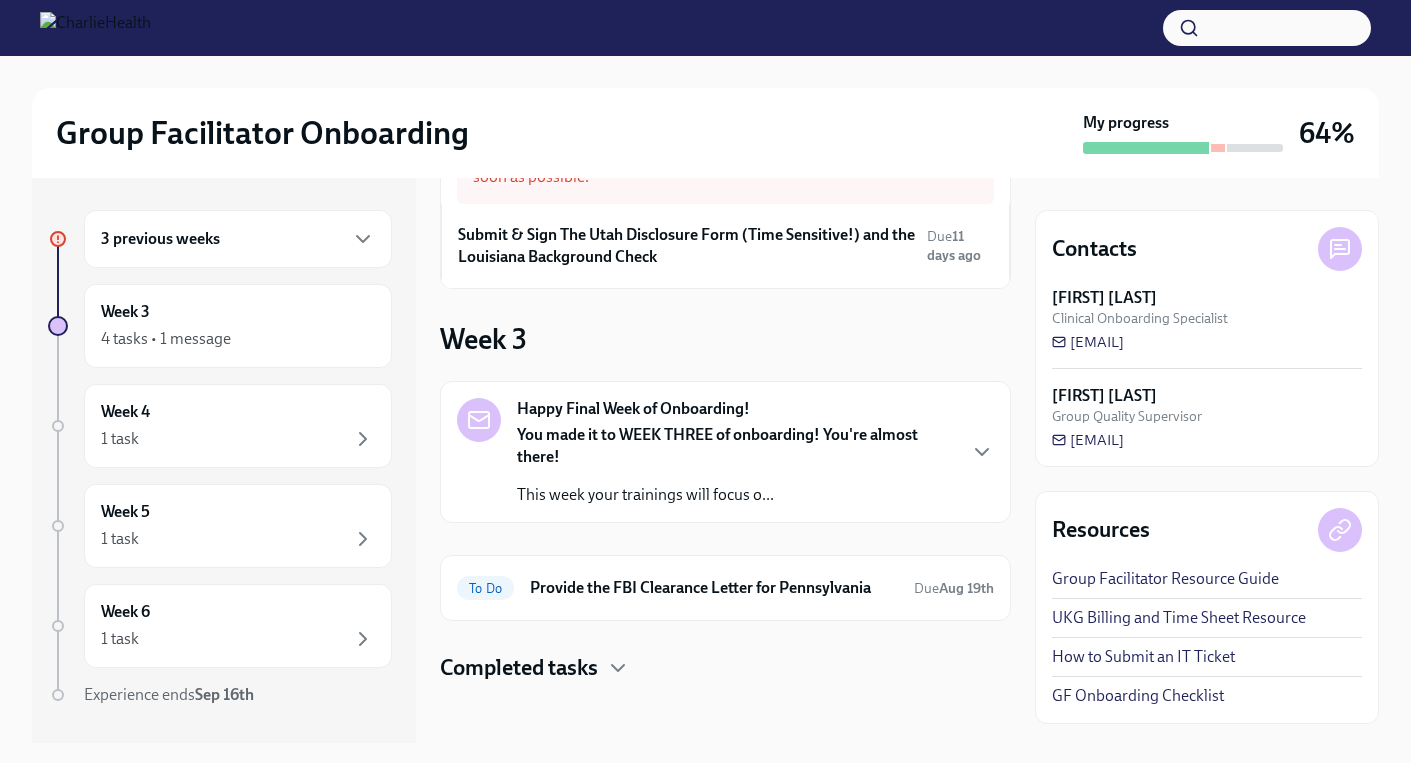 scroll, scrollTop: 103, scrollLeft: 0, axis: vertical 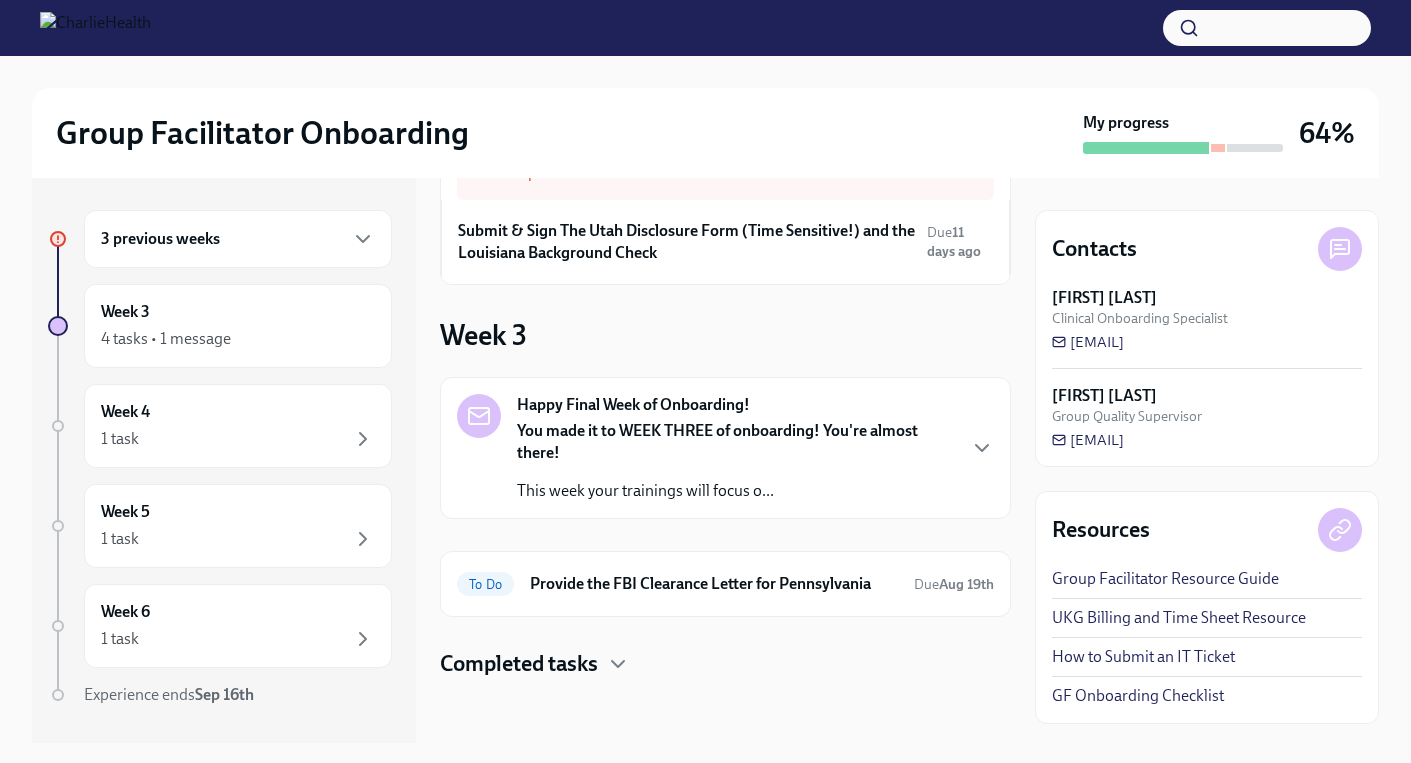 click on "You made it to WEEK THREE of onboarding! You're almost there!" at bounding box center (735, 442) 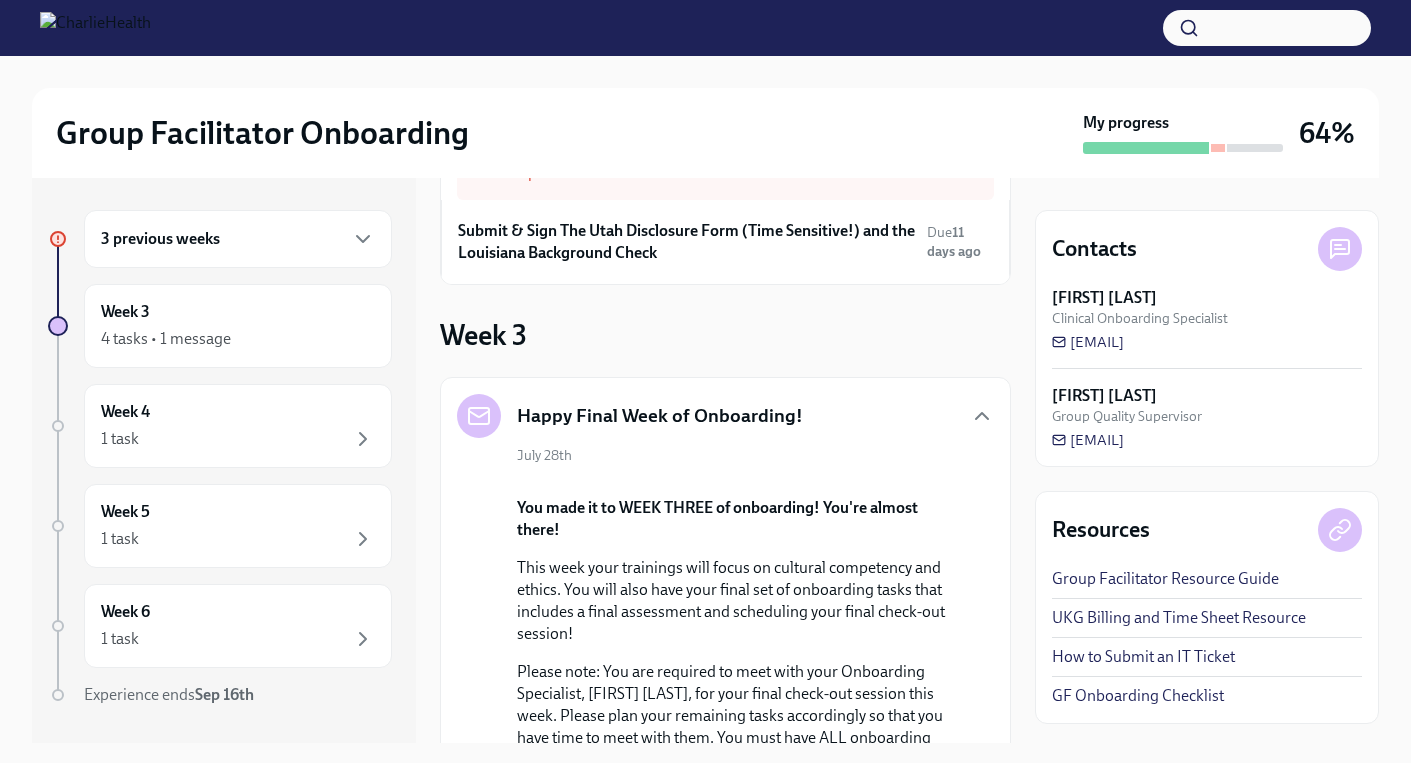 click on "Happy Final Week of Onboarding! July 28th You made it to WEEK THREE of onboarding! You're almost there!
This week your trainings will focus on cultural competency and ethics. You will also have your final set of onboarding tasks that includes a final assessment and scheduling your final check-out session!
Please note: You are required to meet with your Onboarding Specialist, [FIRST] [LAST], for your final check-out session this week. Please plan your remaining tasks accordingly so that you have time to meet with them. You must have ALL onboarding tasks completed prior to the check-out session so that you can sign up for groups!
If you have any concerns, please reach out to your Onboarding Specialist, [FIRST] [LAST] immediately.
Reach out to IT
If you're having issues accessing any systems, ➡️  submit a ticket HERE .
Office Hours
We have an optional  Onboarding Office Hour every Tuesday from 3-4pm MT #gf-onboarding  Slack channel." at bounding box center [725, 727] 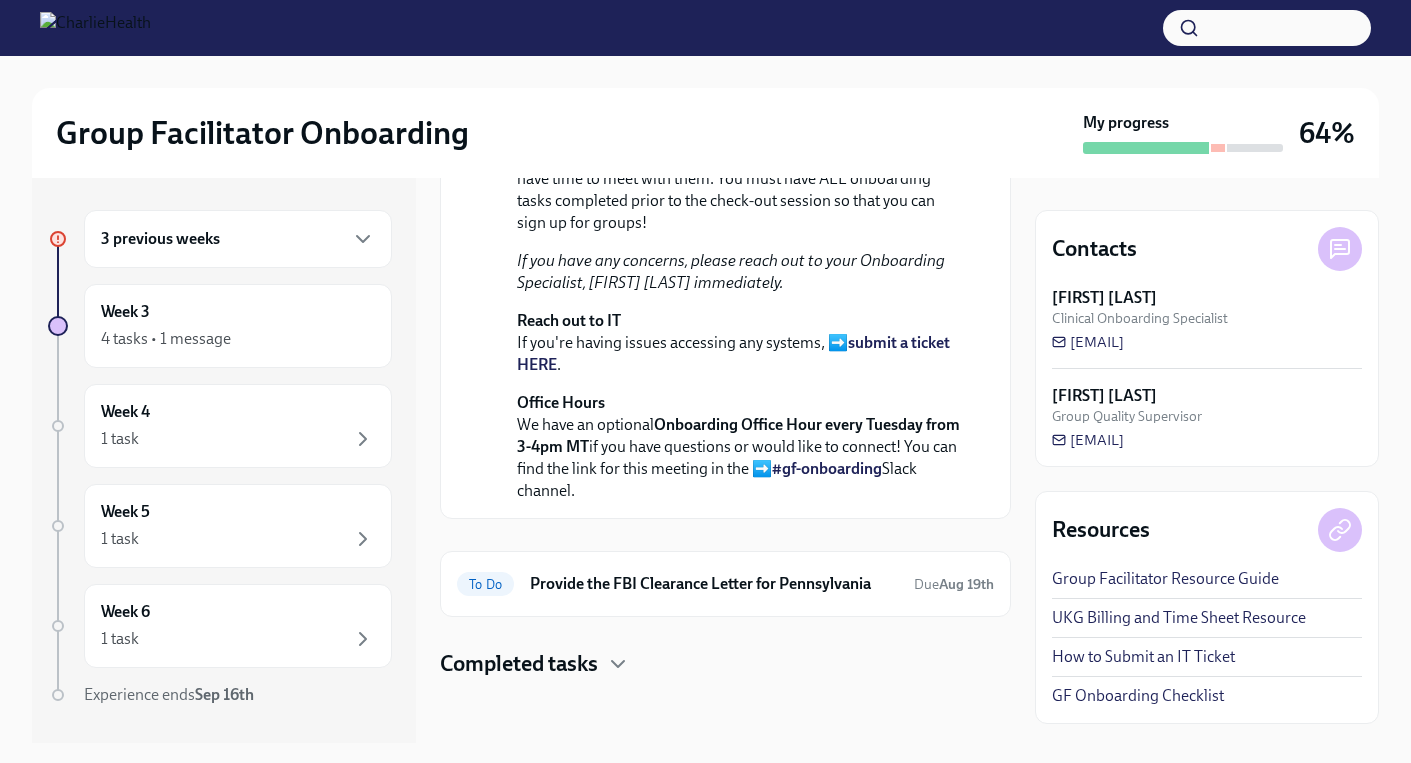 scroll, scrollTop: 912, scrollLeft: 0, axis: vertical 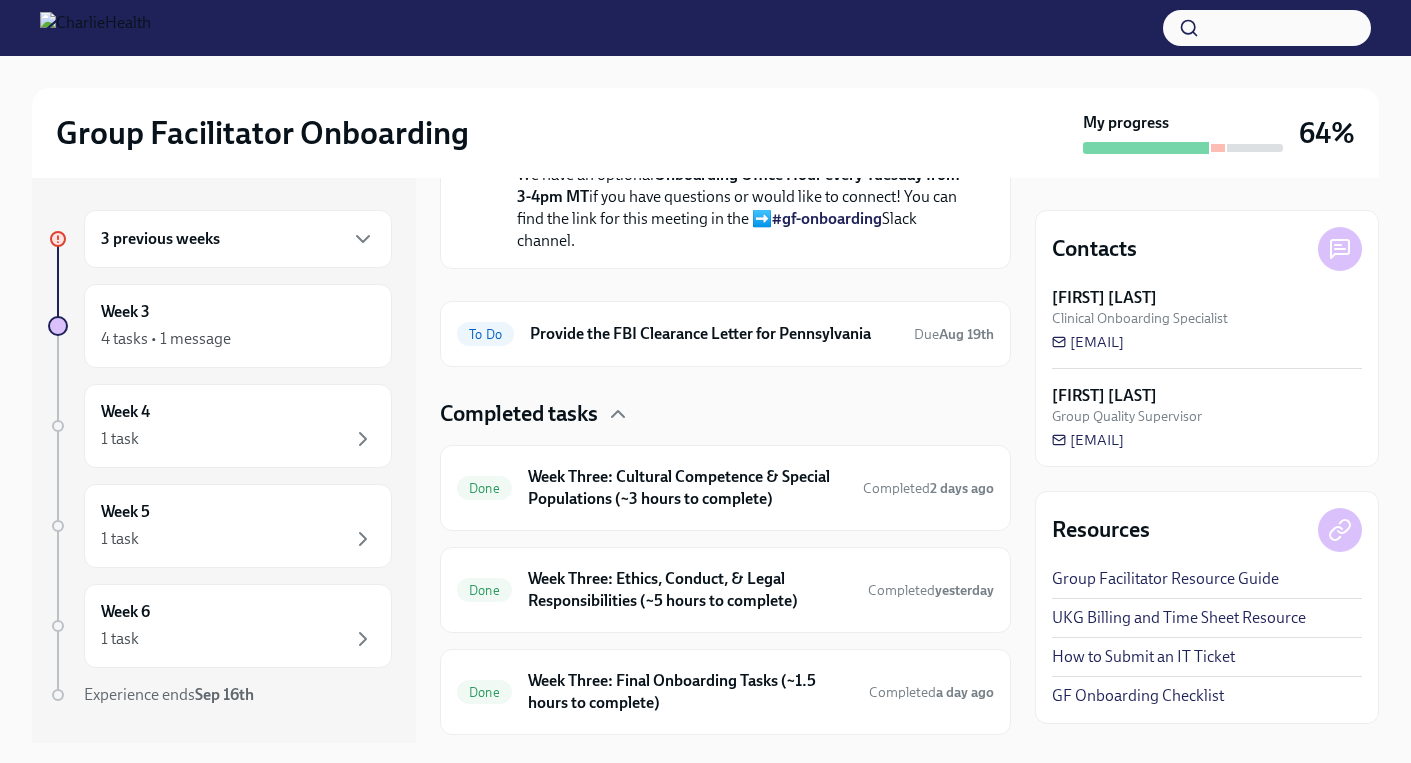 click on "Completed tasks" at bounding box center (725, 414) 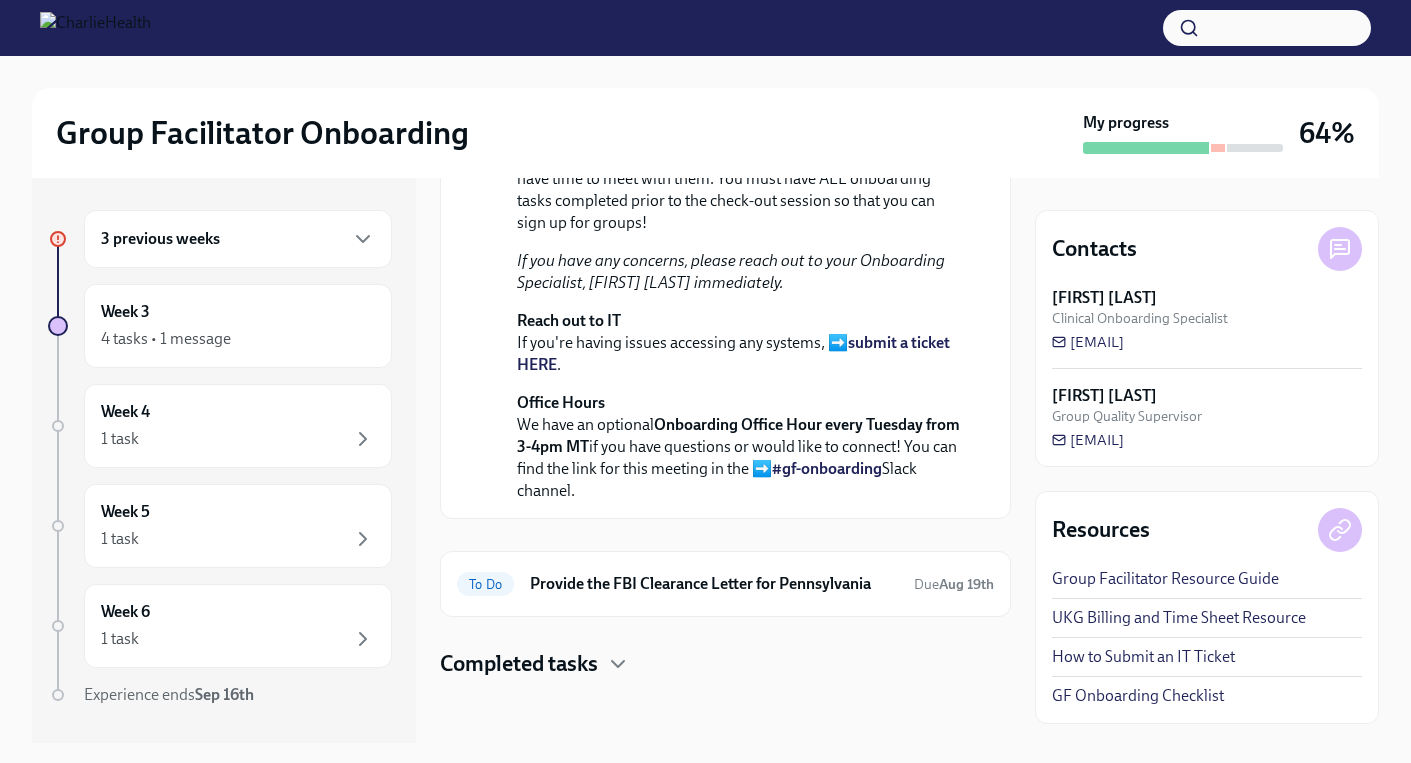 click on "Completed tasks" at bounding box center [725, 664] 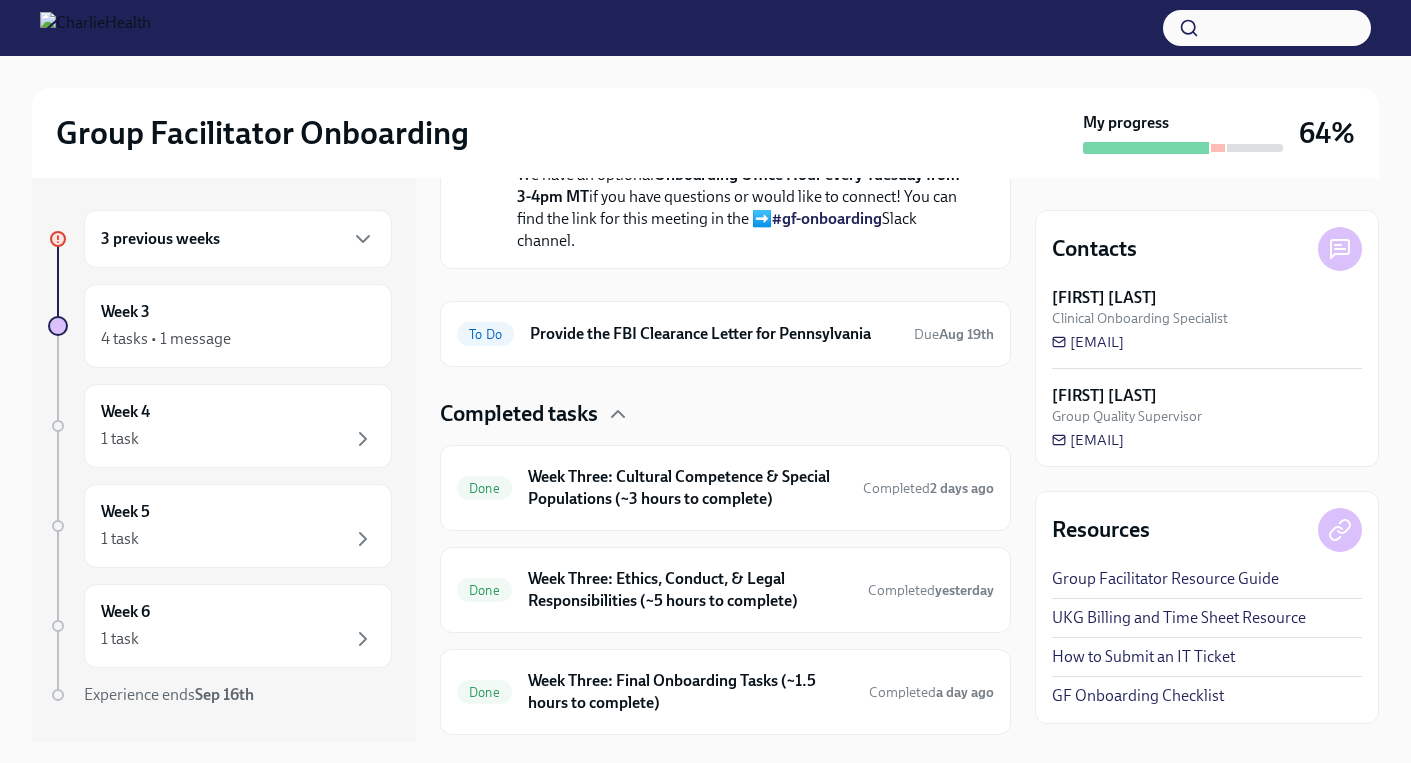 click on "3 previous weeks Week 3 4 tasks • 1 message Week 4 1 task Week 5 1 task Week 6 1 task Experience ends  Sep 16th You have overdue tasks from previous weeks. Please complete them as soon as possible. Submit & Sign The Utah Disclosure Form (Time Sensitive!) and the Louisiana Background Check Due  11 days ago Week 3 Happy Final Week of Onboarding! July 28th You made it to WEEK THREE of onboarding! You're almost there!
This week your trainings will focus on cultural competency and ethics. You will also have your final set of onboarding tasks that includes a final assessment and scheduling your final check-out session!
Please note: You are required to meet with your Onboarding Specialist, [FIRST] [LAST], for your final check-out session this week. Please plan your remaining tasks accordingly so that you have time to meet with them. You must have ALL onboarding tasks completed prior to the check-out session so that you can sign up for groups!
Reach out to IT
submit a ticket HERE .
Office Hours" at bounding box center (705, 460) 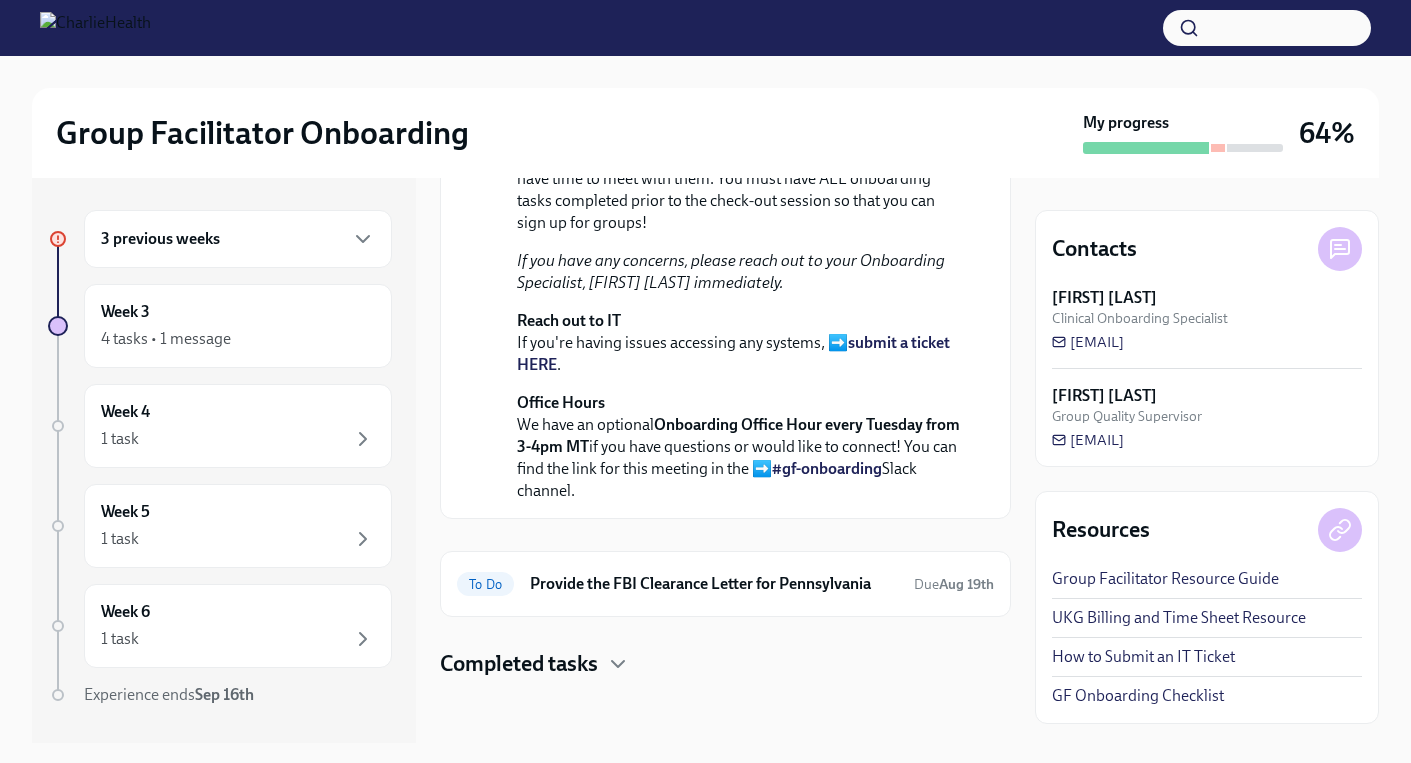 click on "3 previous weeks Week 3 4 tasks • 1 message Week 4 1 task Week 5 1 task Week 6 1 task Experience ends  Sep 16th You have overdue tasks from previous weeks. Please complete them as soon as possible. Submit & Sign The Utah Disclosure Form (Time Sensitive!) and the Louisiana Background Check Due  11 days ago Week 3 Happy Final Week of Onboarding! July 28th You made it to WEEK THREE of onboarding! You're almost there!
This week your trainings will focus on cultural competency and ethics. You will also have your final set of onboarding tasks that includes a final assessment and scheduling your final check-out session!
Please note: You are required to meet with your Onboarding Specialist, [FIRST] [LAST], for your final check-out session this week. Please plan your remaining tasks accordingly so that you have time to meet with them. You must have ALL onboarding tasks completed prior to the check-out session so that you can sign up for groups!
Reach out to IT
submit a ticket HERE .
Office Hours" at bounding box center [705, 460] 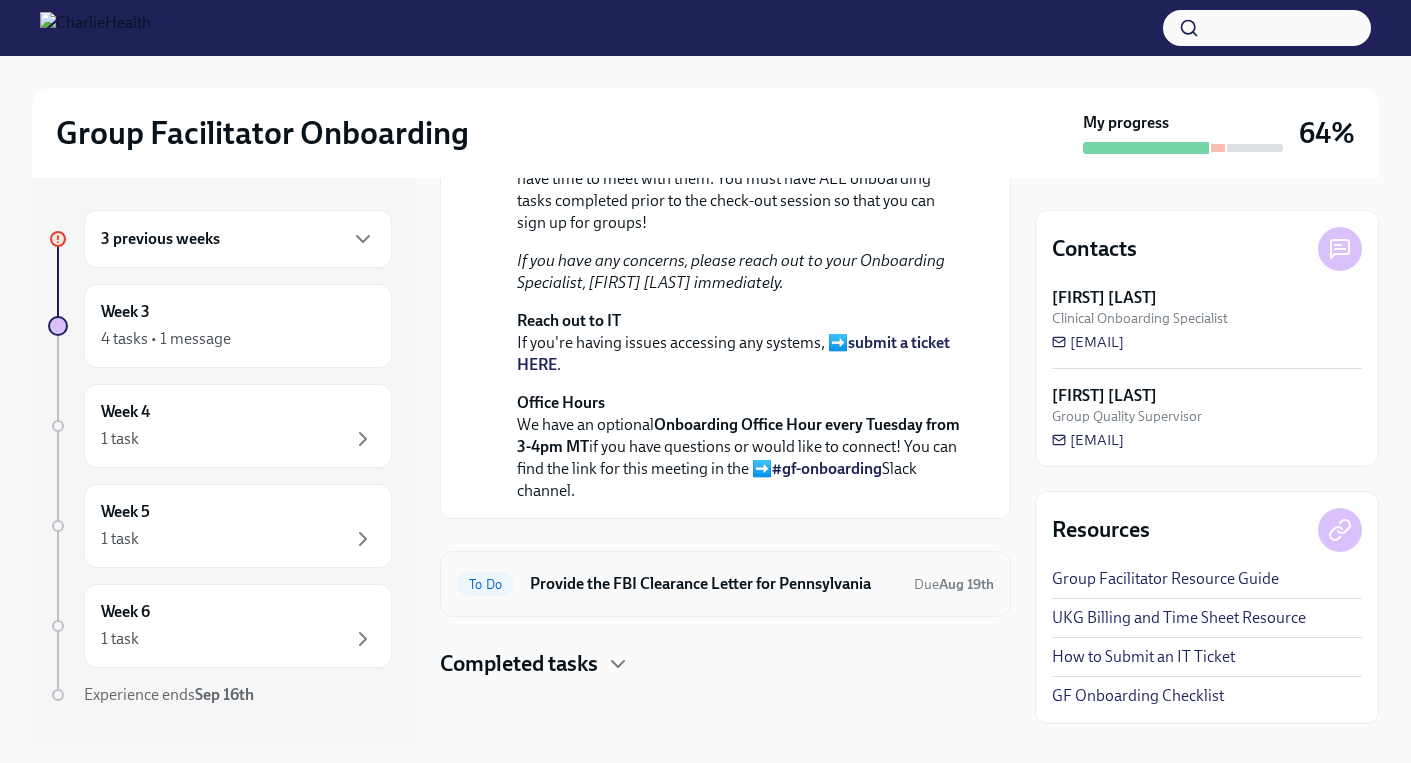 click on "To Do Provide the FBI Clearance Letter for [STATE] Due  Aug 19th" at bounding box center (725, 584) 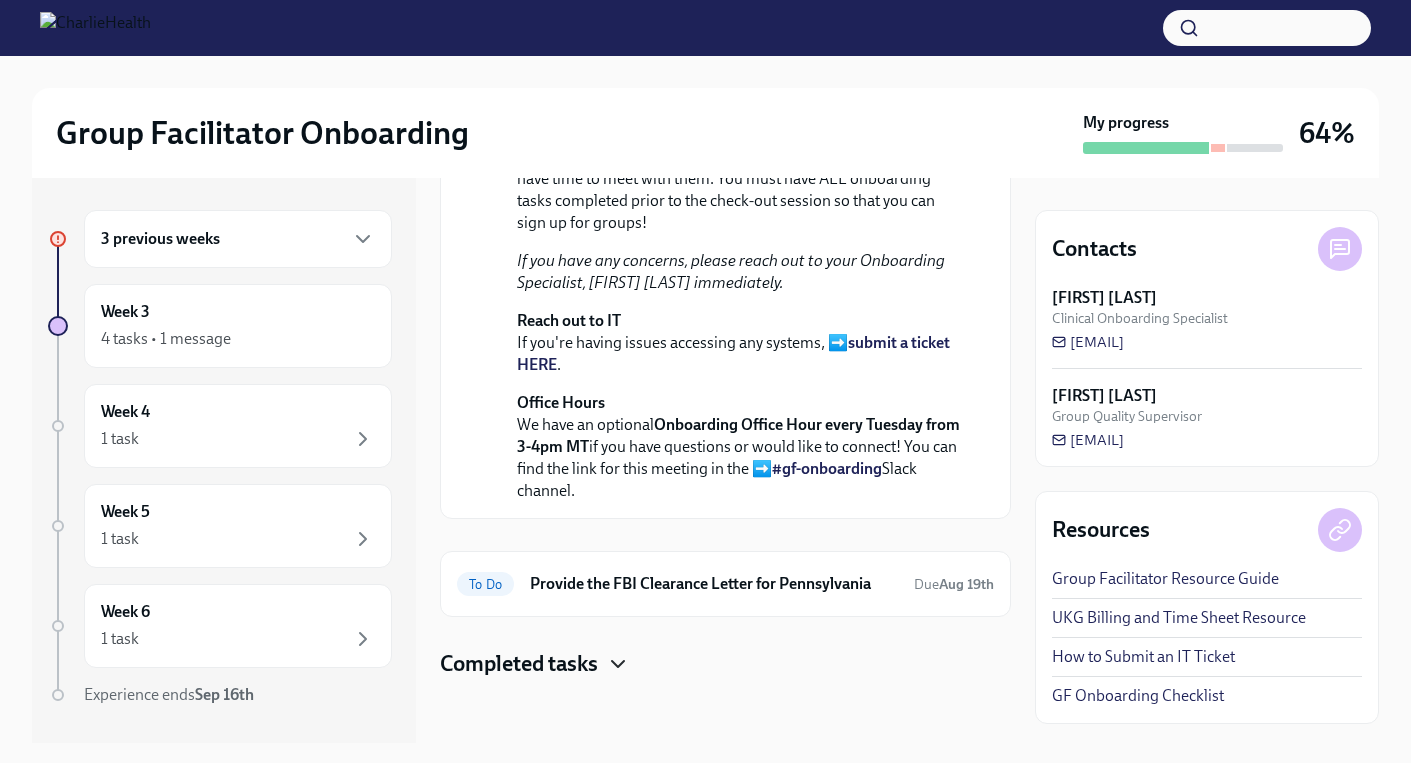 click 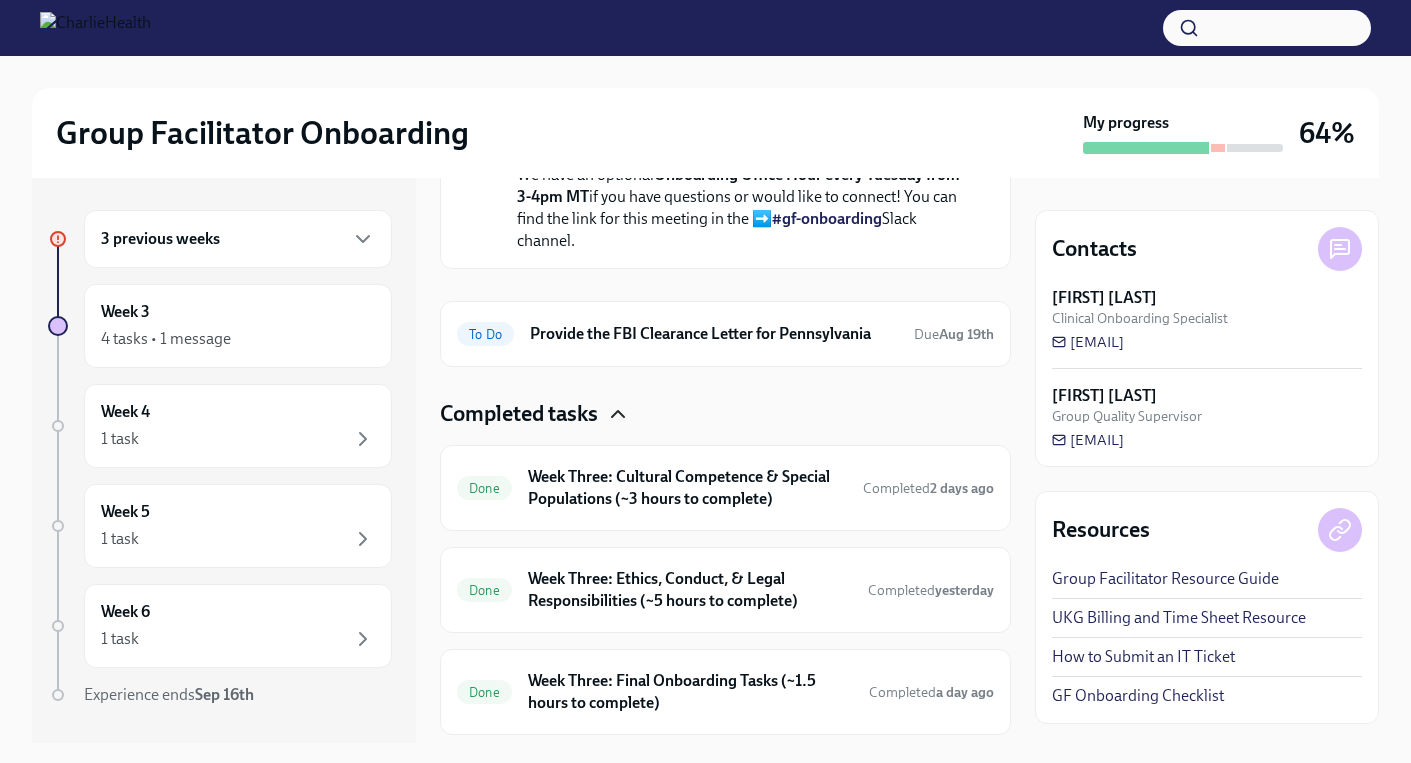 click on "Group Facilitator Onboarding My progress 64% 3 previous weeks Week 3 4 tasks • 1 message Week 4 1 task Week 5 1 task Week 6 1 task Experience ends  Sep 16th You have overdue tasks from previous weeks. Please complete them as soon as possible. Submit & Sign The Utah Disclosure Form (Time Sensitive!) and the Louisiana Background Check Due  11 days ago Week 3 Happy Final Week of Onboarding! July 28th You made it to WEEK THREE of onboarding! You're almost there!
This week your trainings will focus on cultural competency and ethics. You will also have your final set of onboarding tasks that includes a final assessment and scheduling your final check-out session!
Please note: You are required to meet with your Onboarding Specialist, [FIRST] [LAST], for your final check-out session this week. Please plan your remaining tasks accordingly so that you have time to meet with them. You must have ALL onboarding tasks completed prior to the check-out session so that you can sign up for groups!
Reach out to IT" at bounding box center (705, 399) 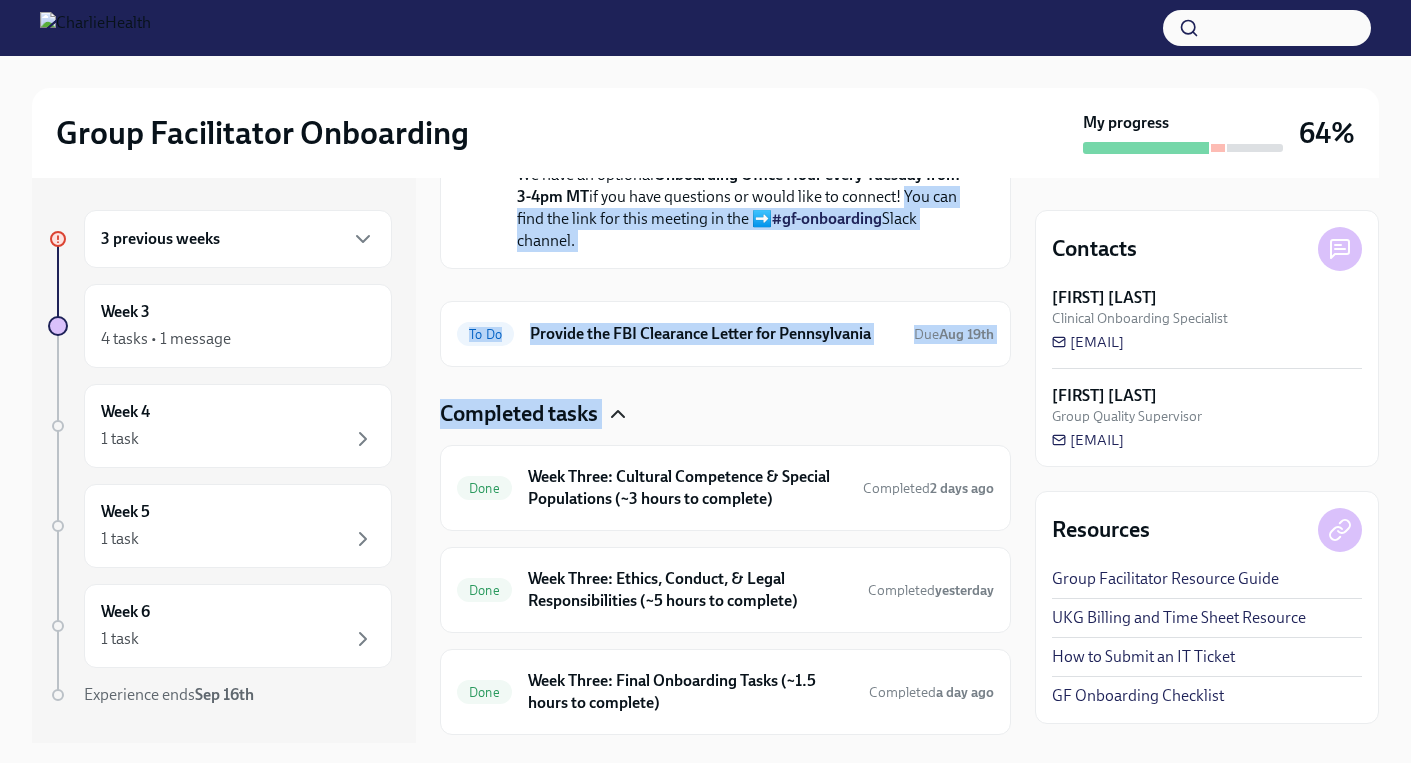 drag, startPoint x: 952, startPoint y: 654, endPoint x: 979, endPoint y: 454, distance: 201.81427 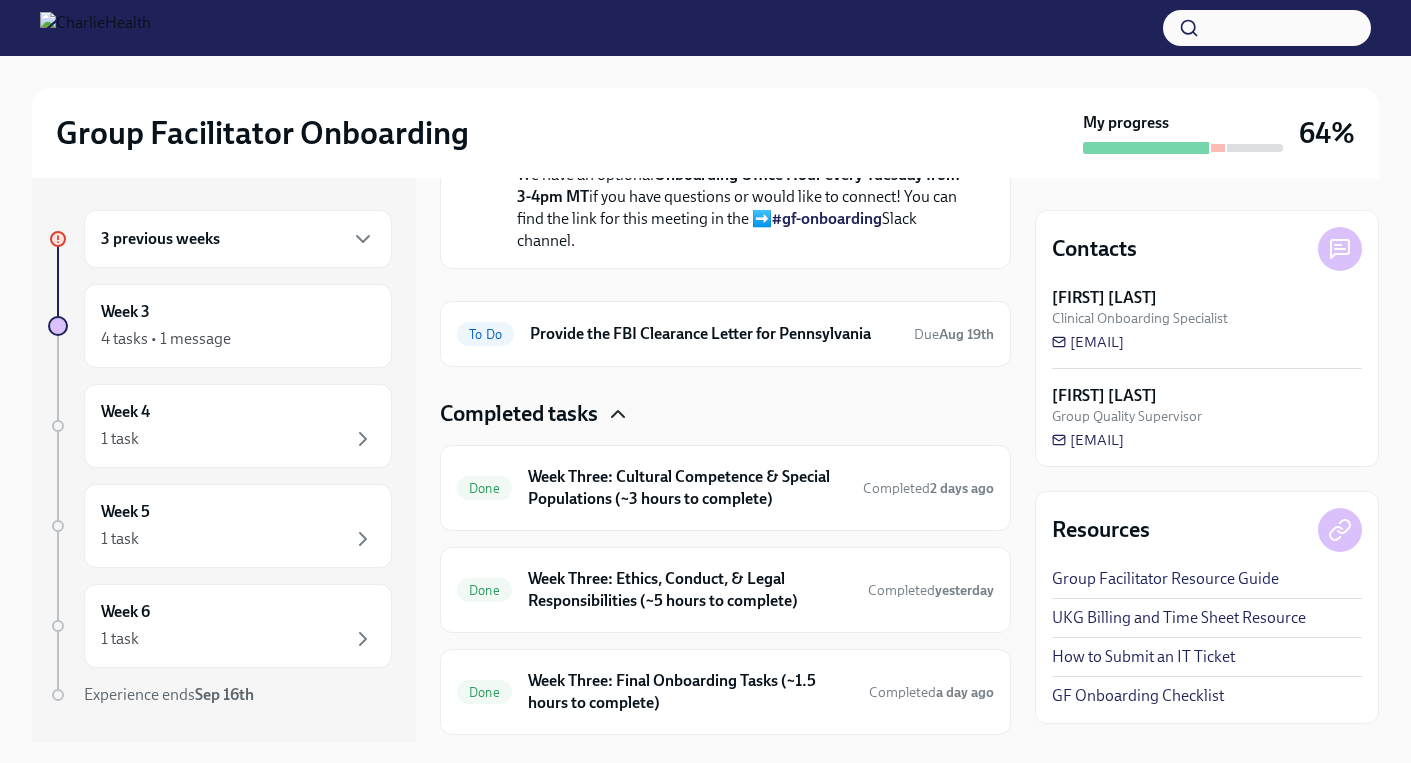 click on "Contacts [FIRST] [LAST] Clinical Onboarding Specialist [EMAIL] [FIRST] [LAST] Group Quality Supervisor [EMAIL] Resources Group Facilitator Resource Guide UKG Billing and Time Sheet Resource How to Submit an IT Ticket GF Onboarding Checklist" at bounding box center [1207, 460] 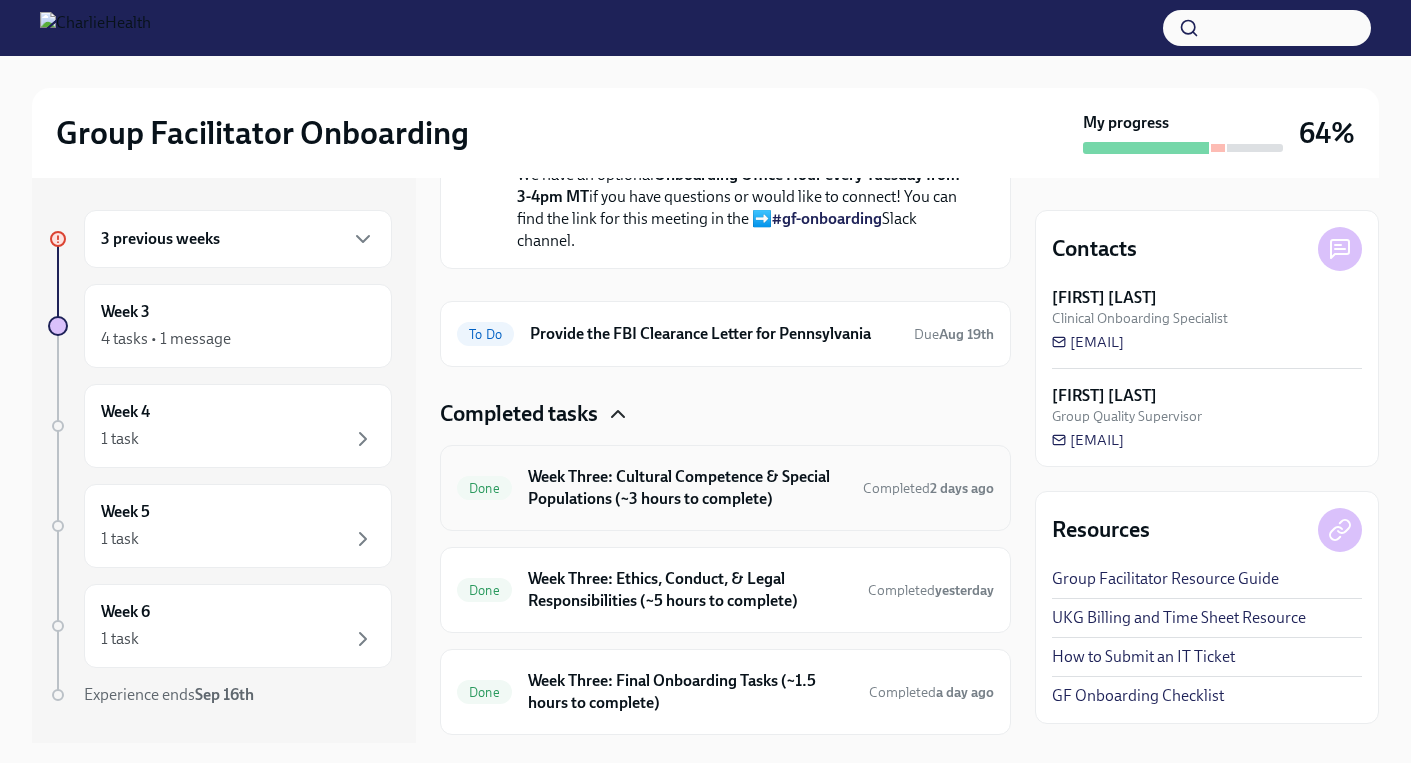 click on "Week Three: Cultural Competence & Special Populations (~3 hours to complete)" at bounding box center (687, 488) 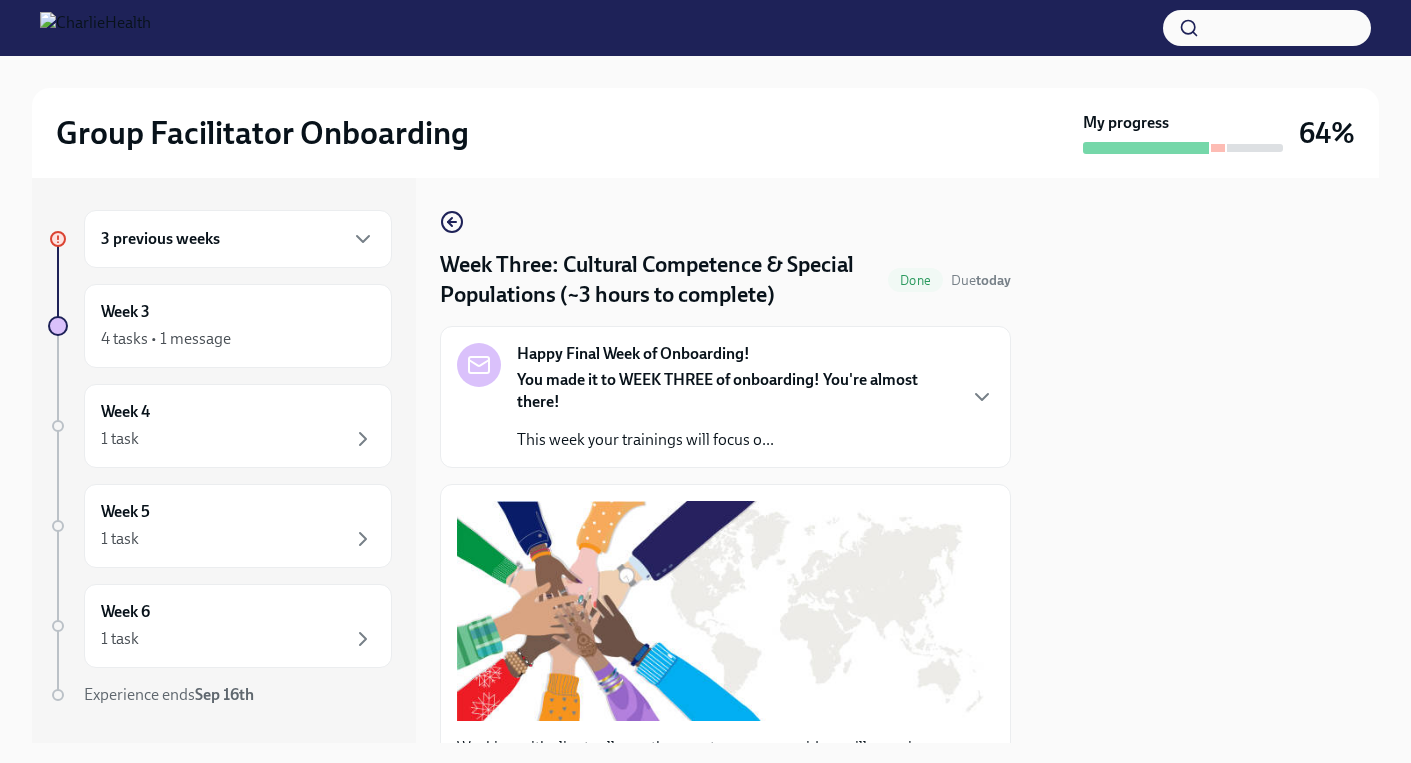 click on "Happy Final Week of Onboarding! You made it to WEEK THREE of onboarding! You're almost there!
This week your trainings will focus o..." at bounding box center (725, 397) 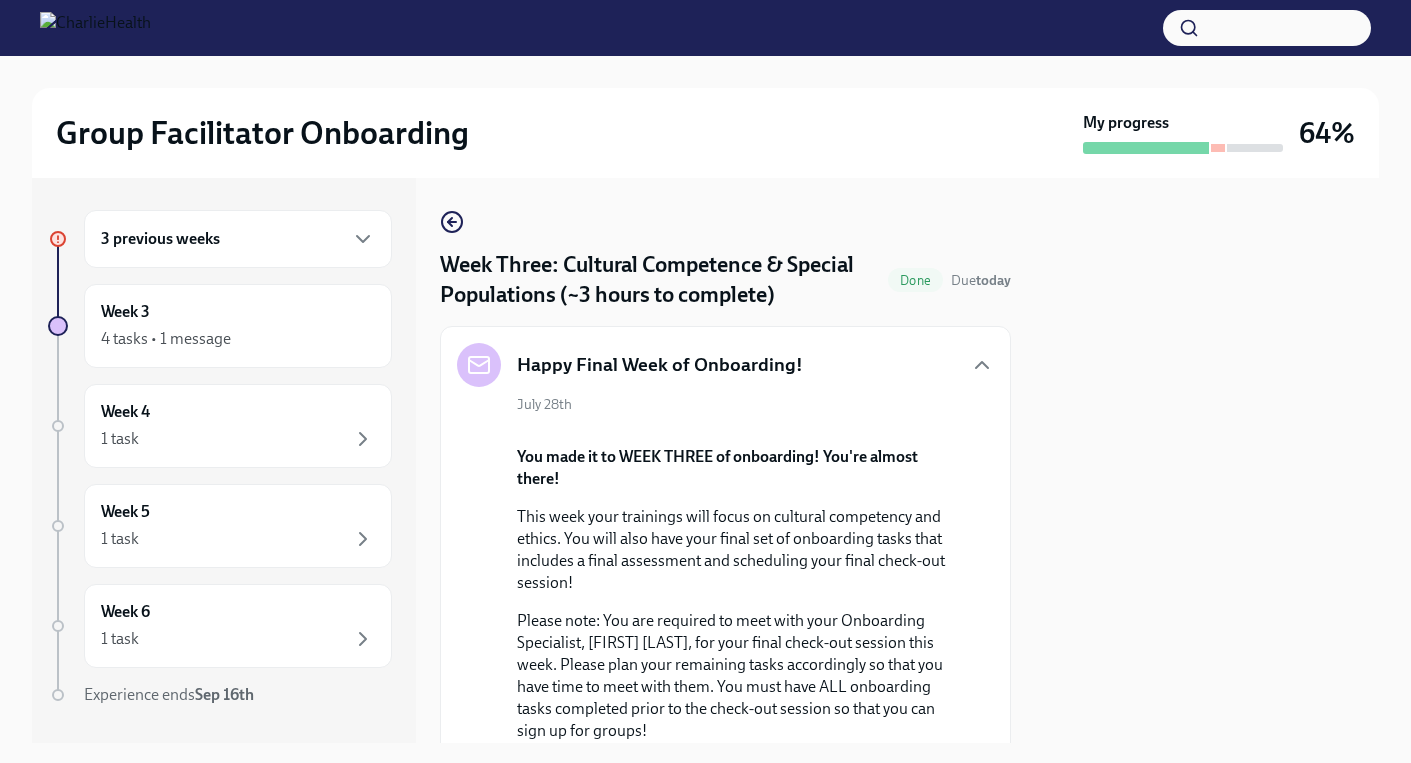 click at bounding box center [1207, 460] 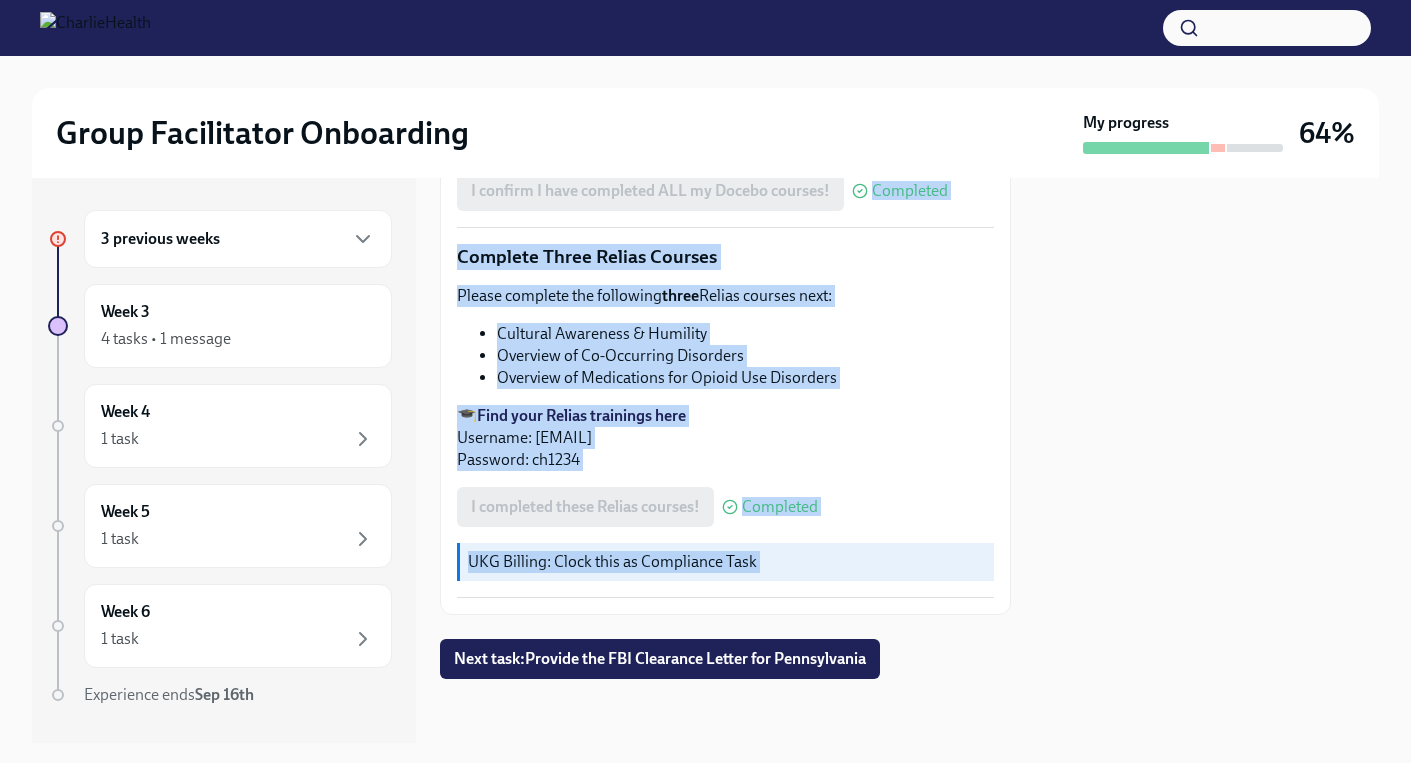 scroll, scrollTop: 2326, scrollLeft: 0, axis: vertical 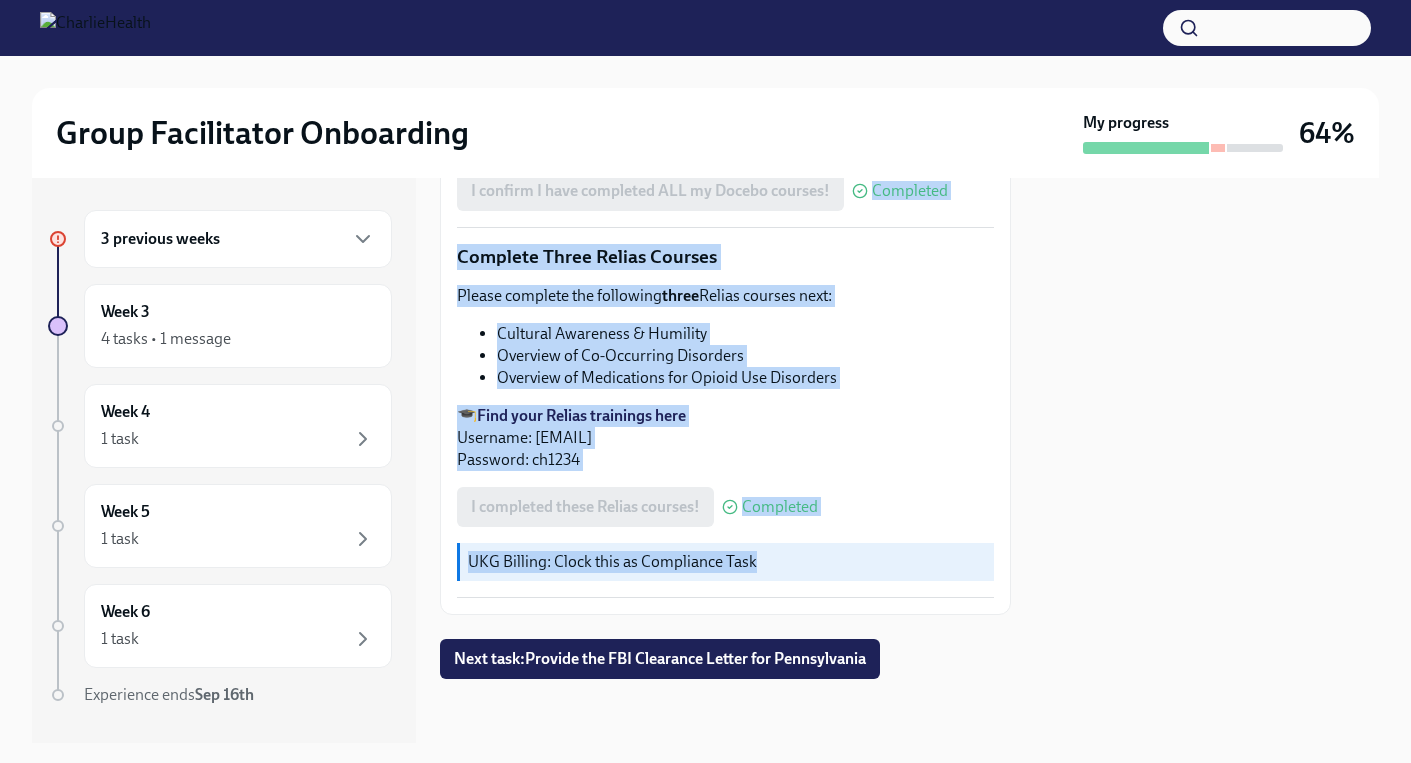 drag, startPoint x: 836, startPoint y: 181, endPoint x: 798, endPoint y: 590, distance: 410.76147 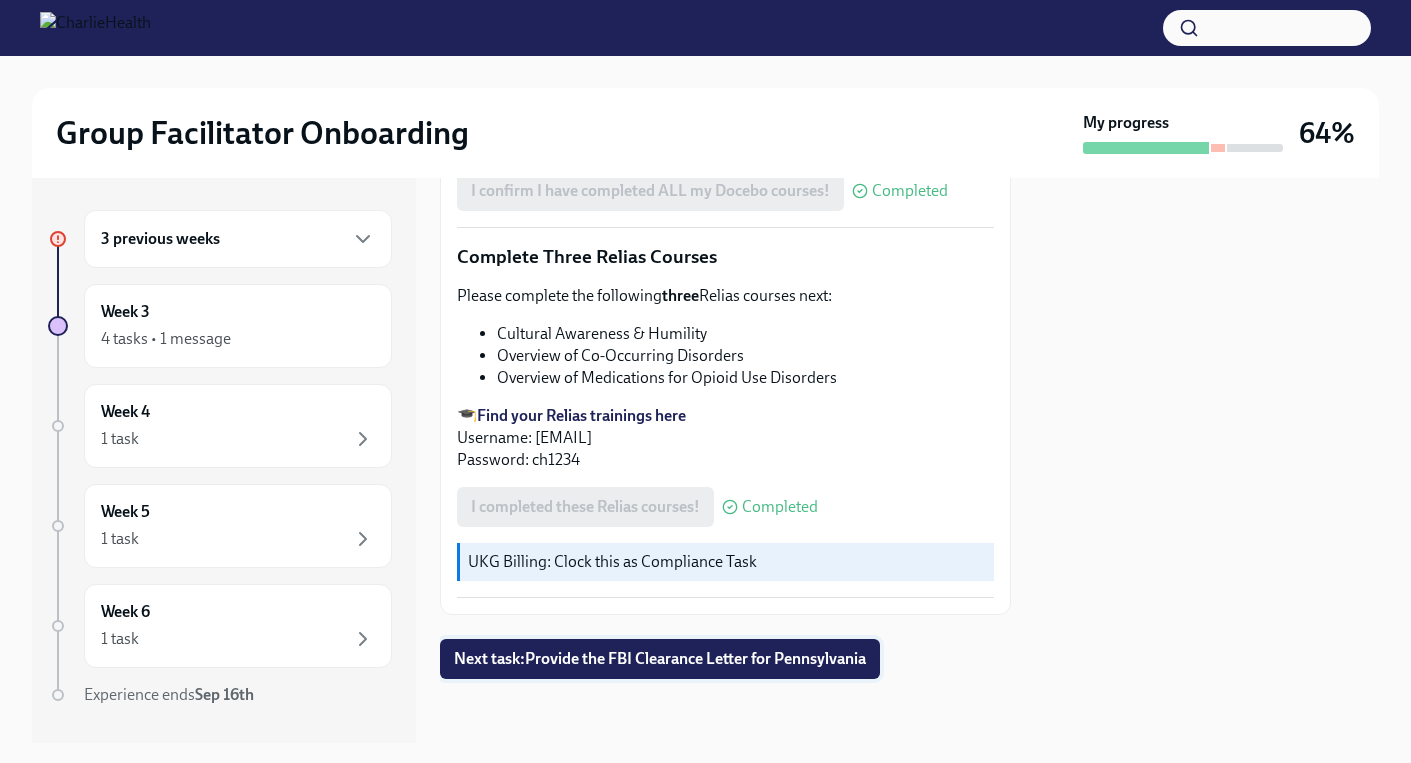 click on "Next task :  Provide the FBI Clearance Letter for Pennsylvania" at bounding box center [660, 659] 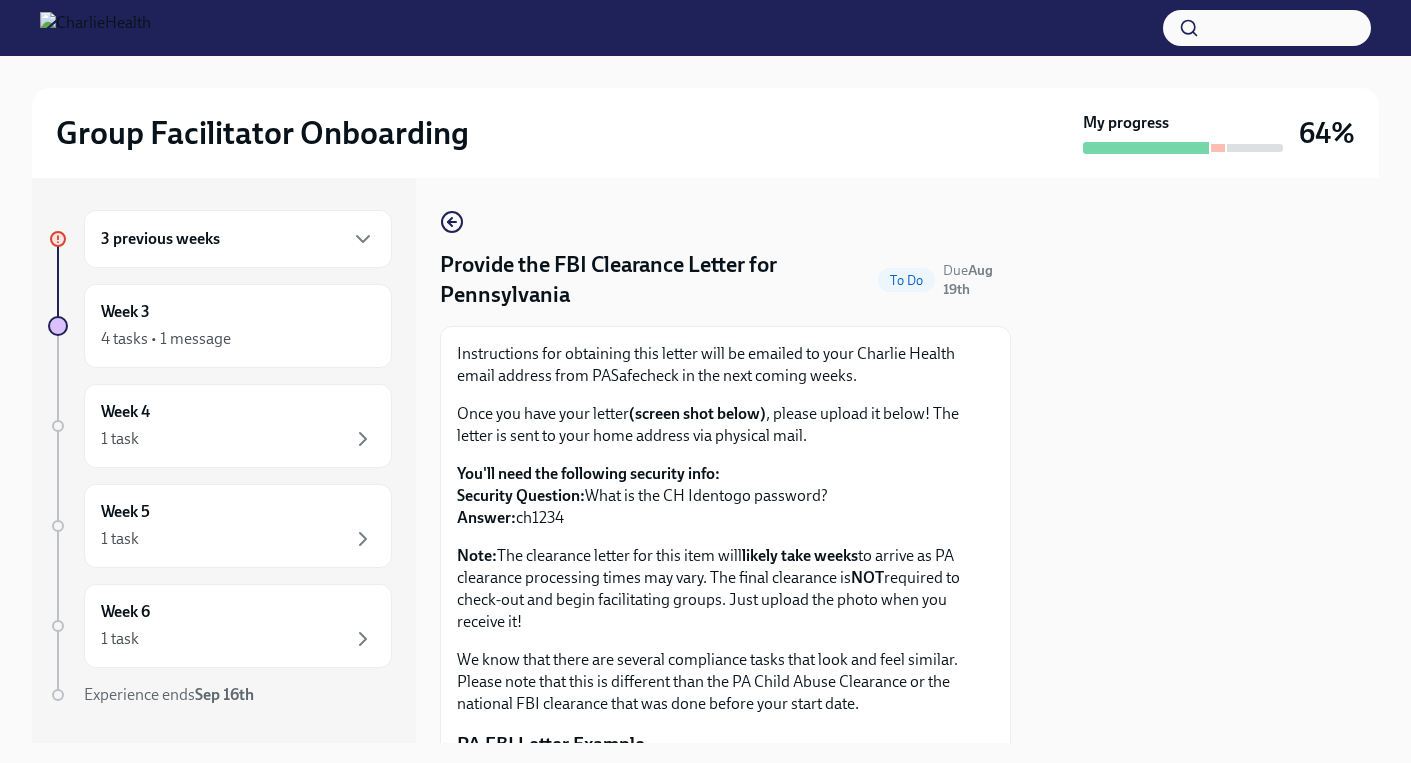 click on "Note:  The clearance letter for this item will  likely take weeks  to arrive as PA clearance processing times may vary. The final clearance is  NOT  required to check-out and begin facilitating groups. Just upload the photo when you receive it!" at bounding box center (725, 589) 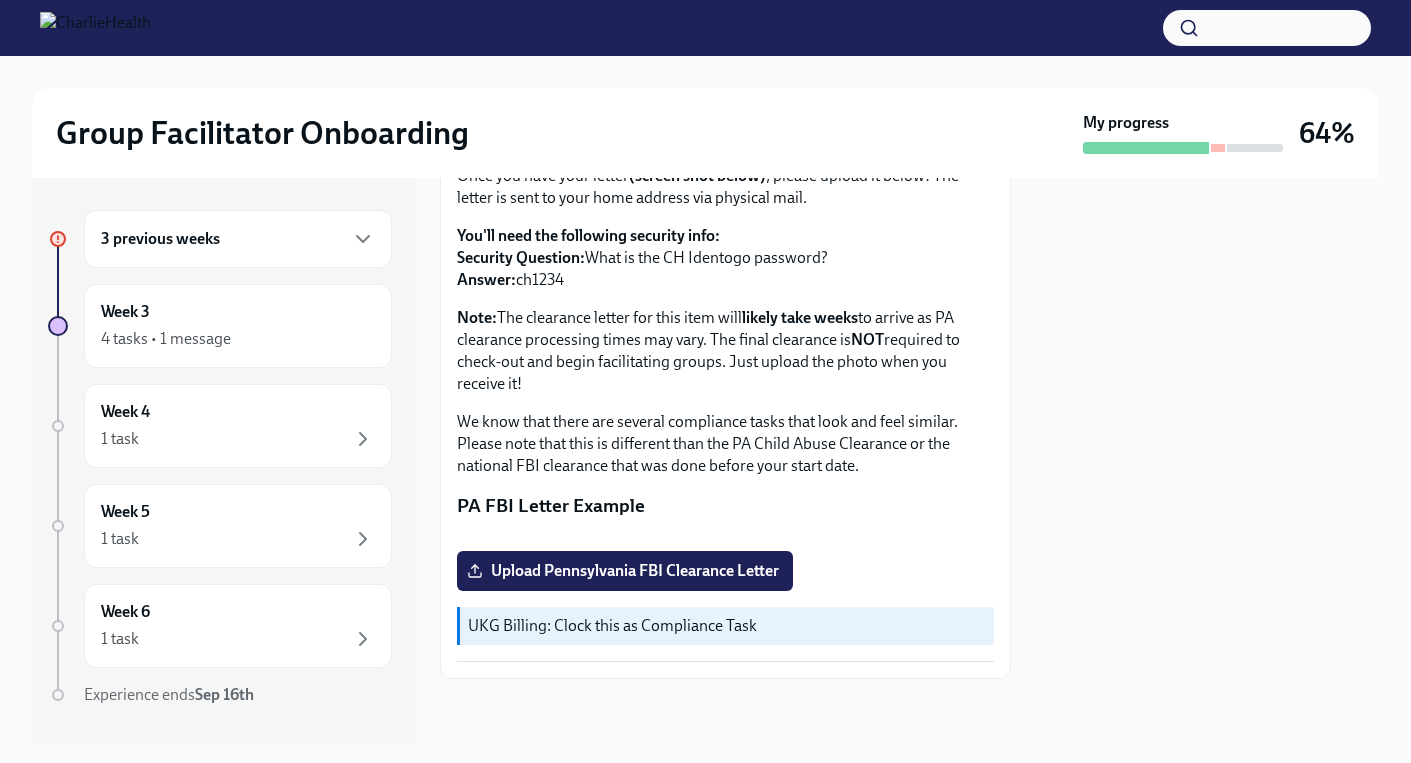 scroll, scrollTop: 377, scrollLeft: 0, axis: vertical 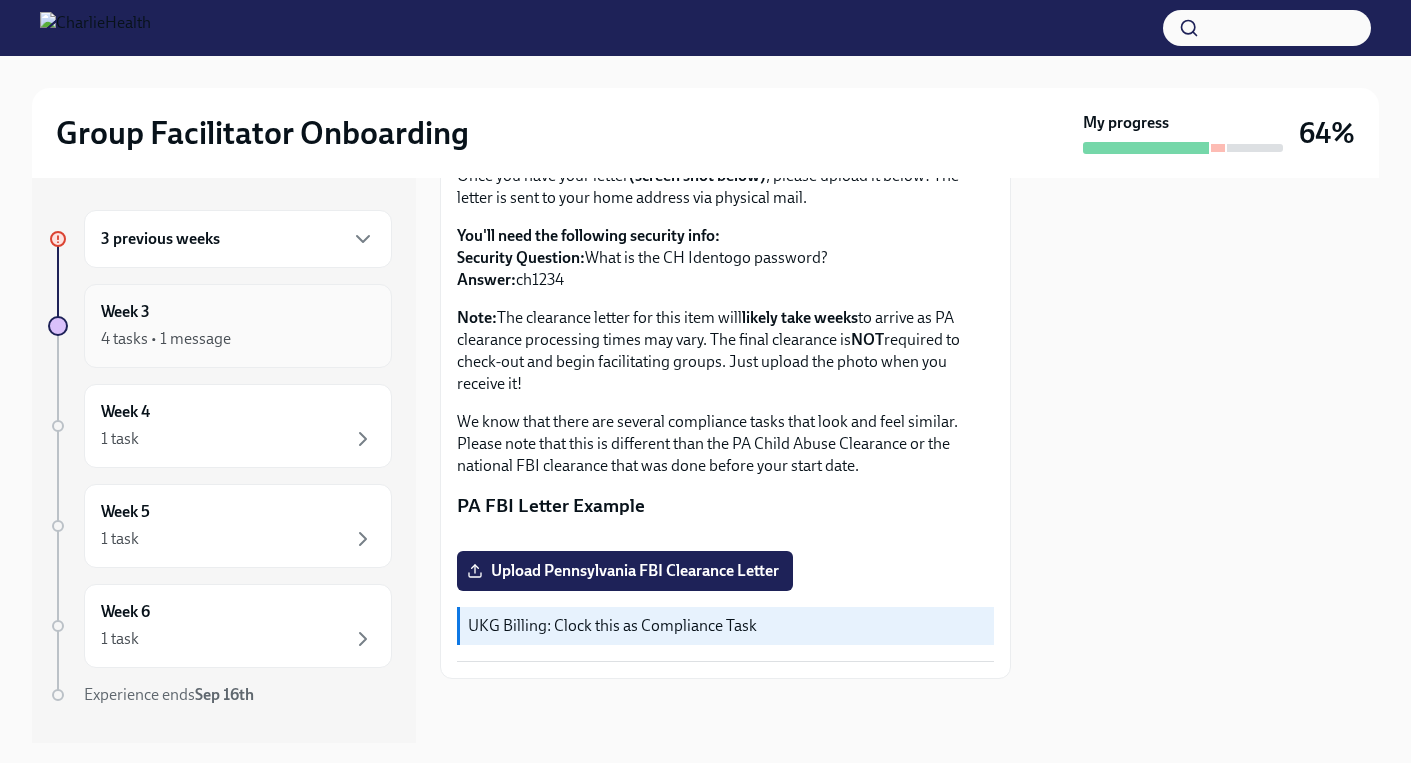 click on "4 tasks • 1 message" at bounding box center (166, 339) 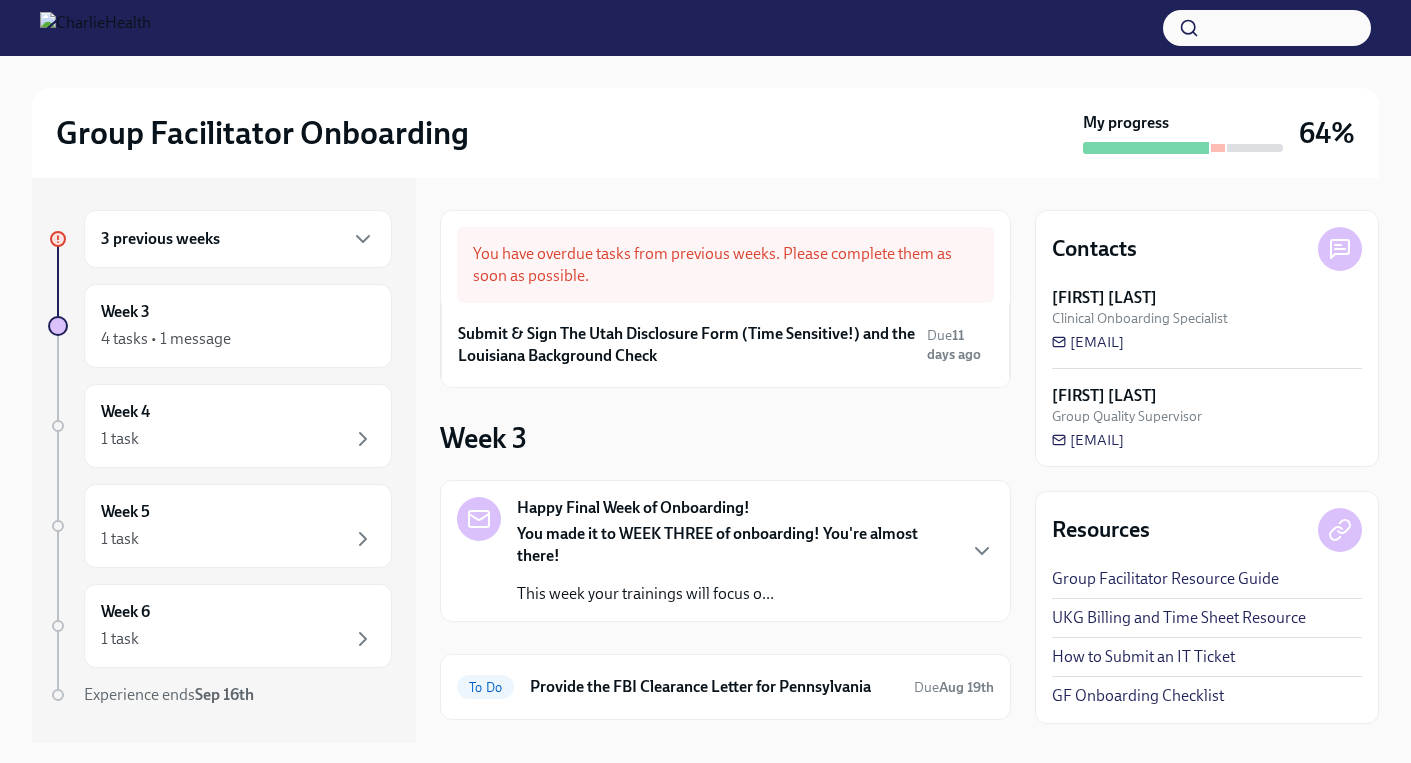 click on "3 previous weeks Week 3 4 tasks • 1 message Week 4 1 task Week 5 1 task Week 6 1 task Experience ends  Sep 16th You have overdue tasks from previous weeks. Please complete them as soon as possible. Submit & Sign The Utah Disclosure Form (Time Sensitive!) and the Louisiana Background Check Due  11 days ago Week 3 Happy Final Week of Onboarding! You made it to WEEK THREE of onboarding! You're almost there!
This week your trainings will focus o... To Do Provide the FBI Clearance Letter for [STATE] Due  Aug 19th Completed tasks Contacts [FIRST] [LAST] Clinical Onboarding Specialist [EMAIL] [FIRST] [LAST] Group Quality Supervisor [EMAIL] Resources Group Facilitator Resource Guide UKG Billing and Time Sheet Resource How to Submit an IT Ticket GF Onboarding Checklist" at bounding box center [705, 460] 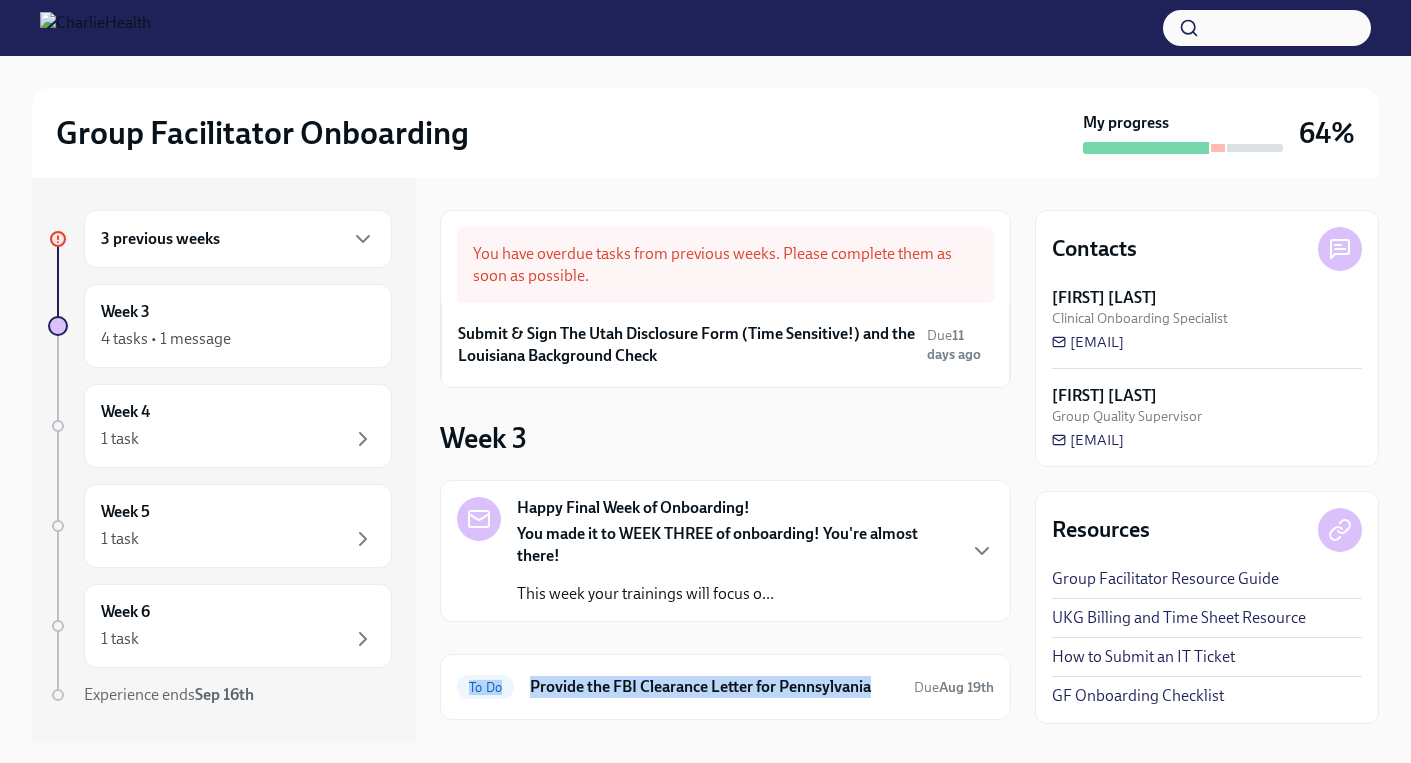 scroll, scrollTop: 103, scrollLeft: 0, axis: vertical 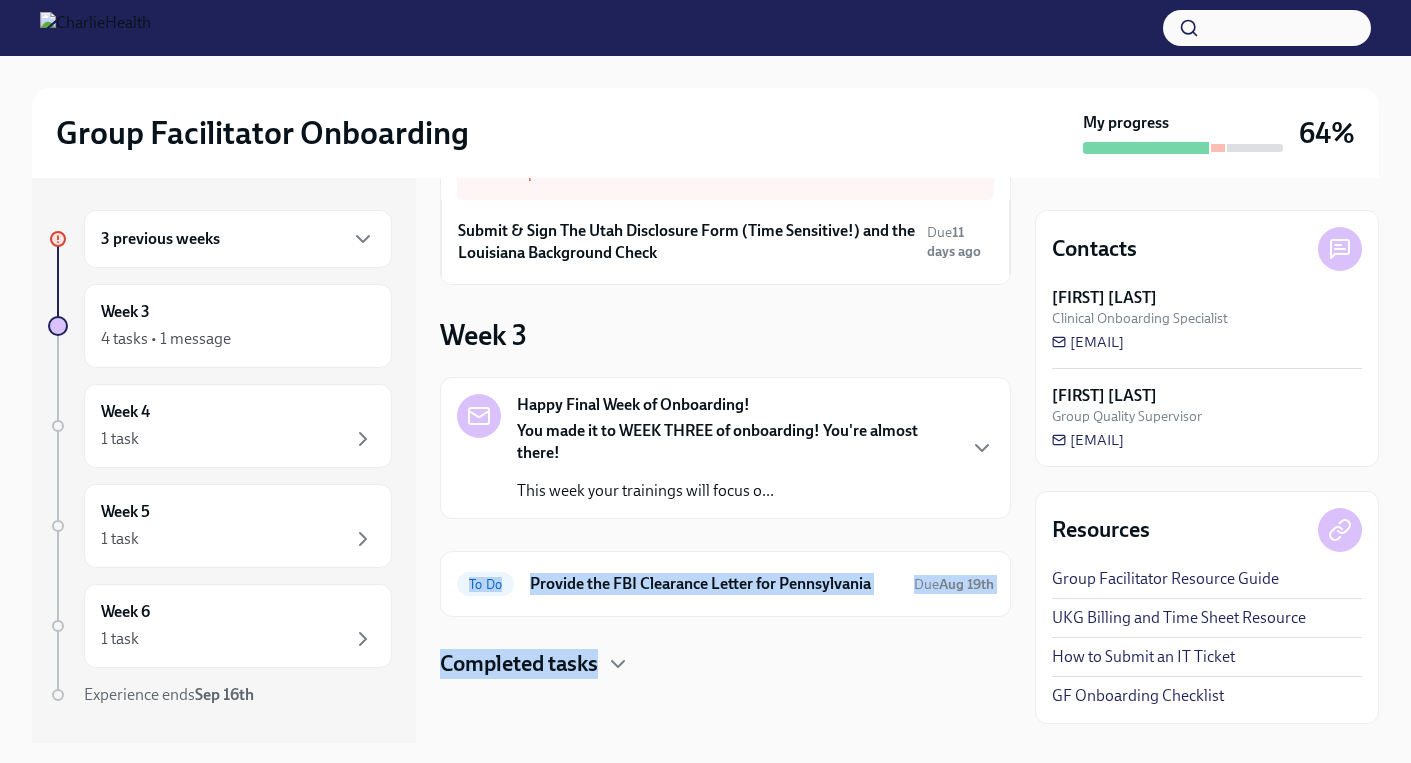 drag, startPoint x: 988, startPoint y: 636, endPoint x: 943, endPoint y: 790, distance: 160.44002 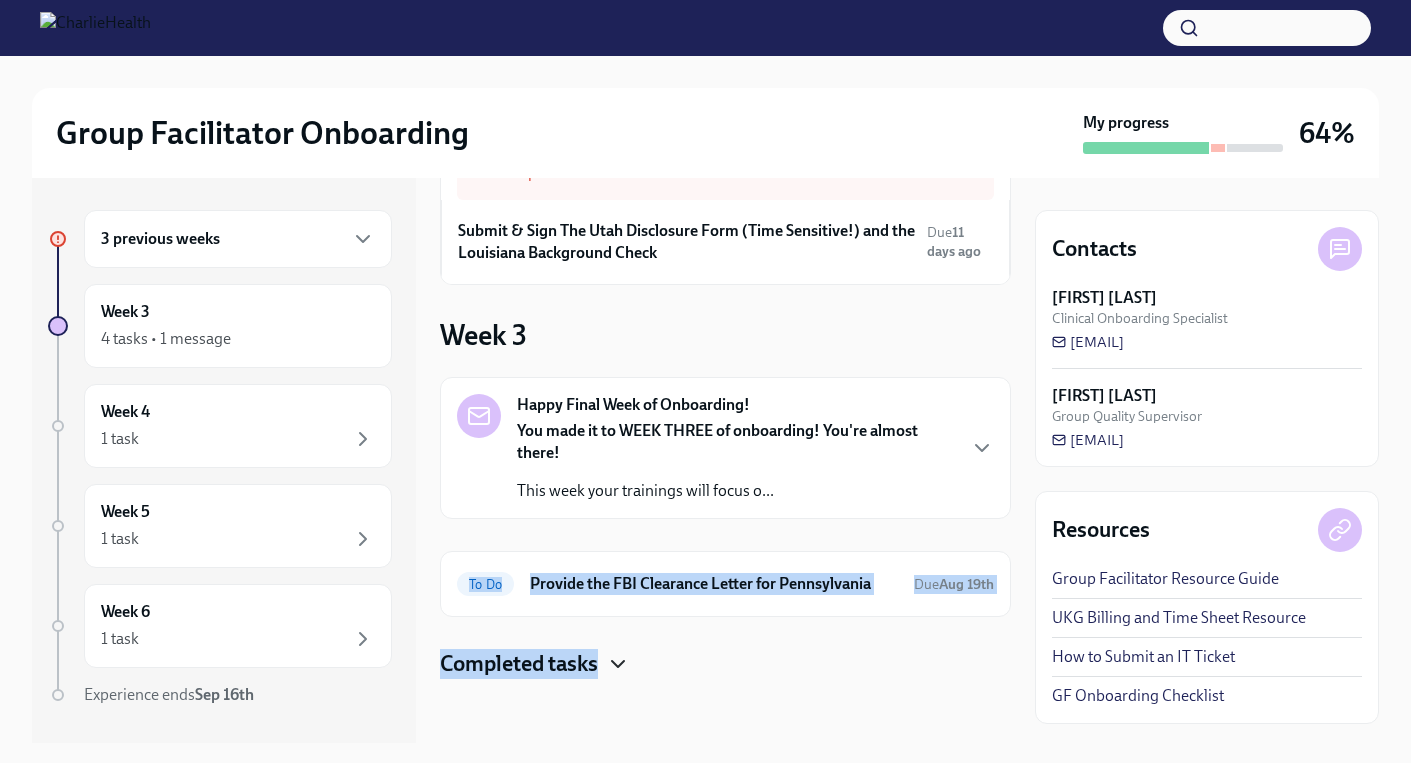 click 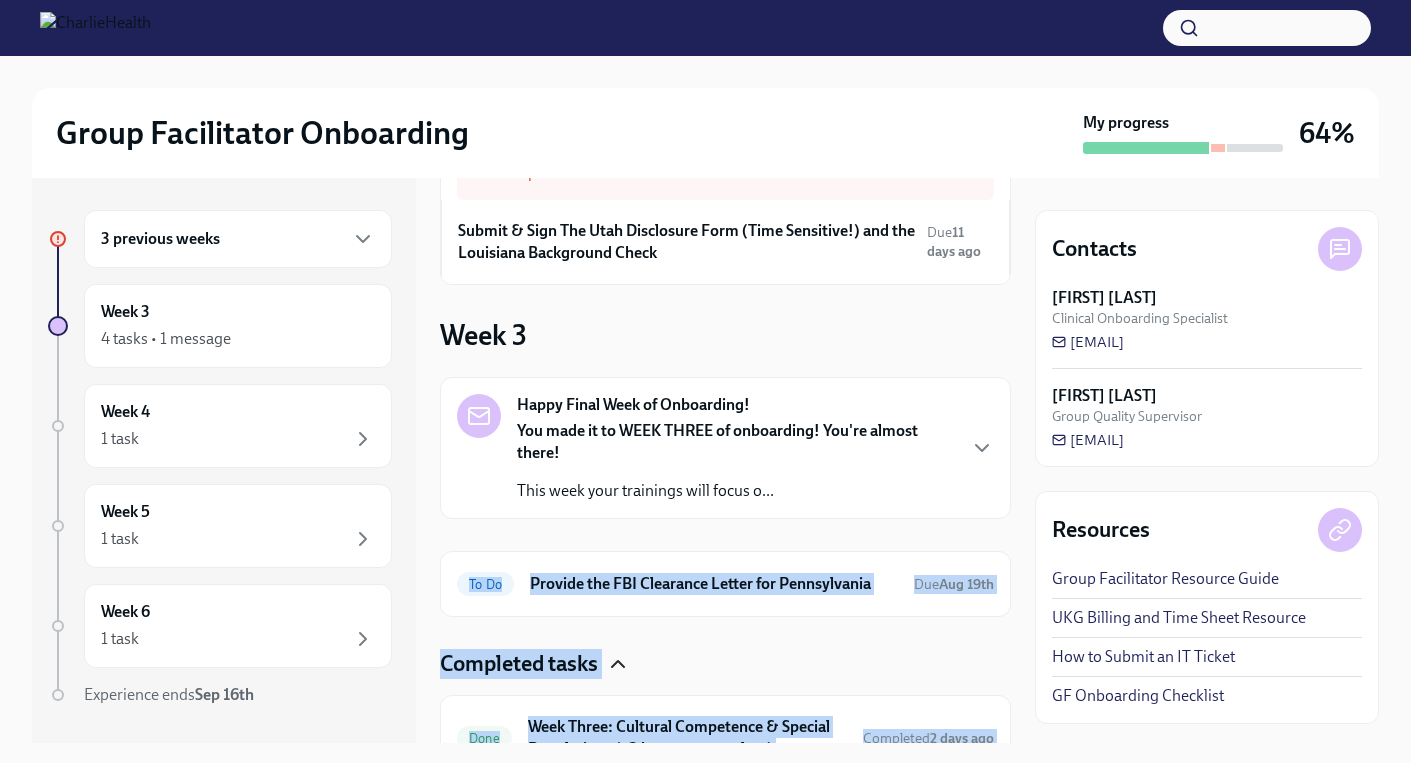 click on "Completed tasks" at bounding box center (725, 664) 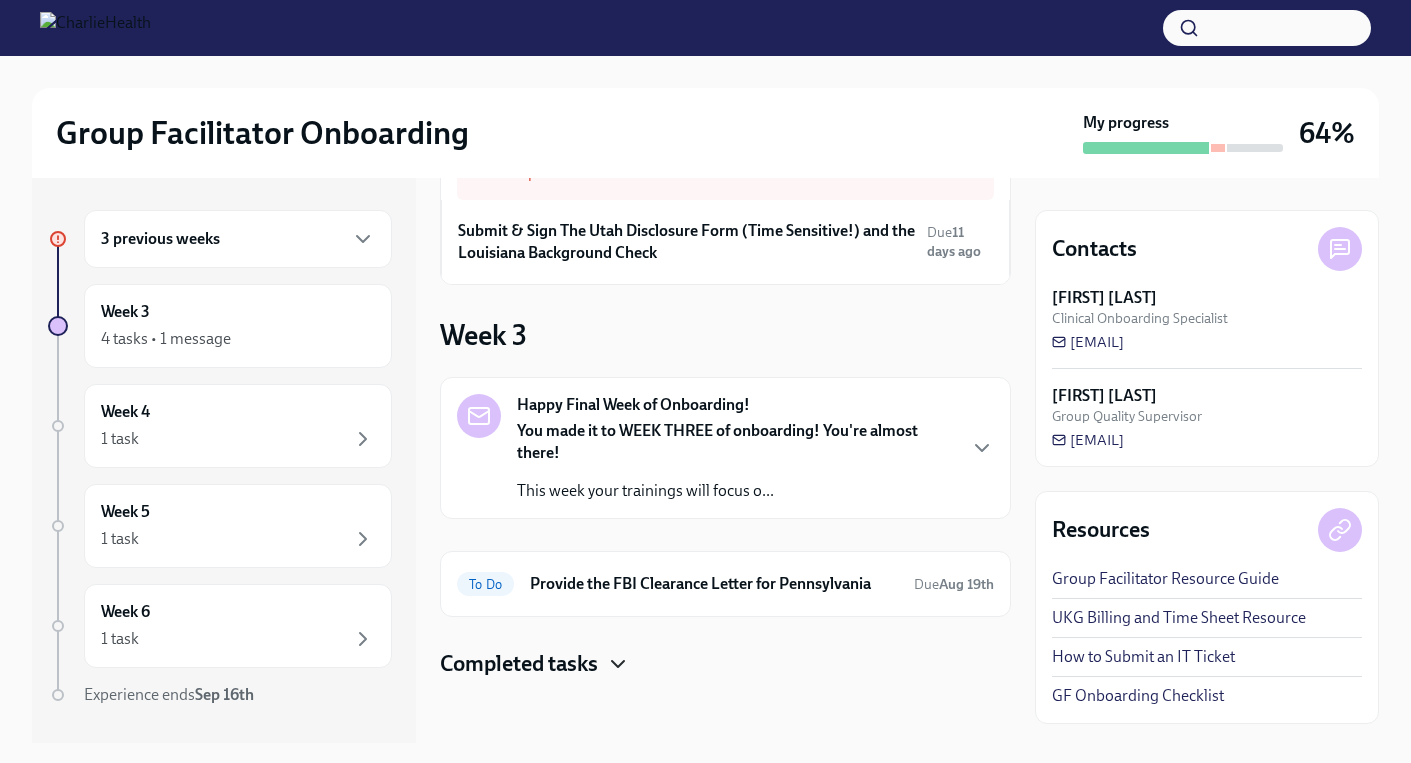 click on "Completed tasks" at bounding box center (725, 664) 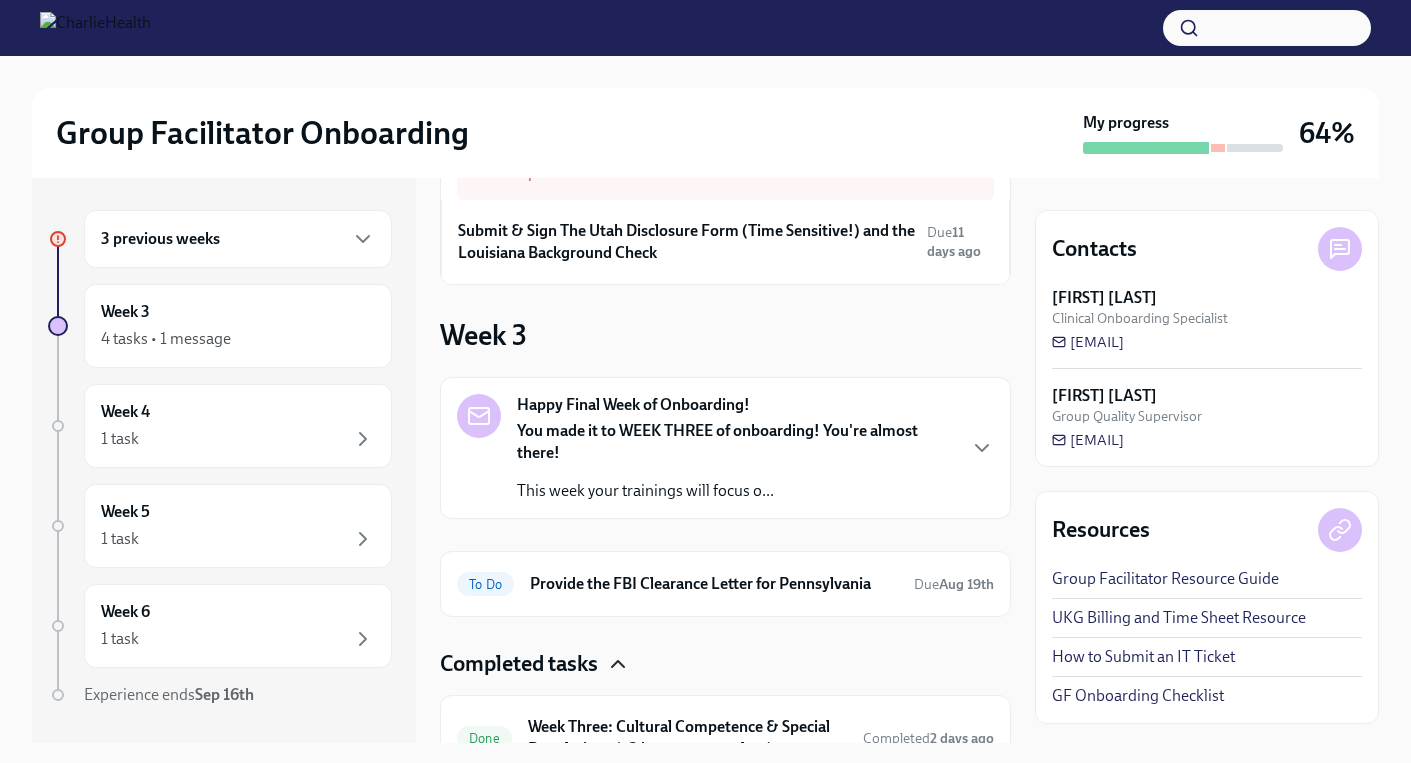 click on "3 previous weeks Week 3 4 tasks • 1 message Week 4 1 task Week 5 1 task Week 6 1 task Experience ends  Sep 16th You have overdue tasks from previous weeks. Please complete them as soon as possible. Submit & Sign The Utah Disclosure Form (Time Sensitive!) and the Louisiana Background Check Due  11 days ago Week 3 Happy Final Week of Onboarding! You made it to WEEK THREE of onboarding! You're almost there!
This week your trainings will focus o... To Do Provide the FBI Clearance Letter for Pennsylvania Due  Aug 19th Completed tasks Done Week Three: Cultural Competence & Special Populations (~3 hours to complete) Completed  2 days ago Done Week Three: Ethics, Conduct, & Legal Responsibilities (~5 hours to complete) Completed  yesterday Done Week Three: Final Onboarding Tasks (~1.5 hours to complete) Completed  a day ago Contacts [FIRST] [LAST] Clinical Onboarding Specialist [EMAIL] [FIRST] [LAST] Group Quality Supervisor [EMAIL] Resources" at bounding box center [705, 460] 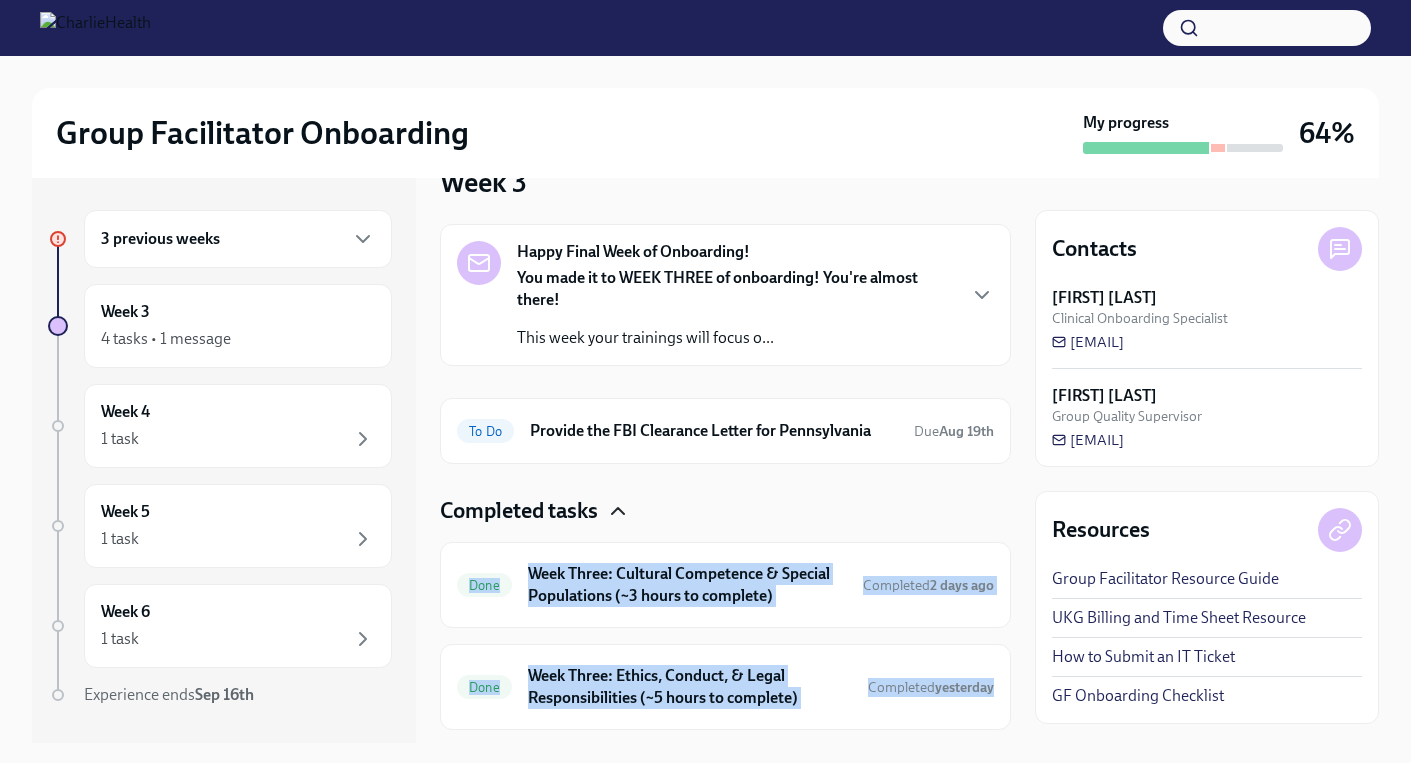scroll, scrollTop: 409, scrollLeft: 0, axis: vertical 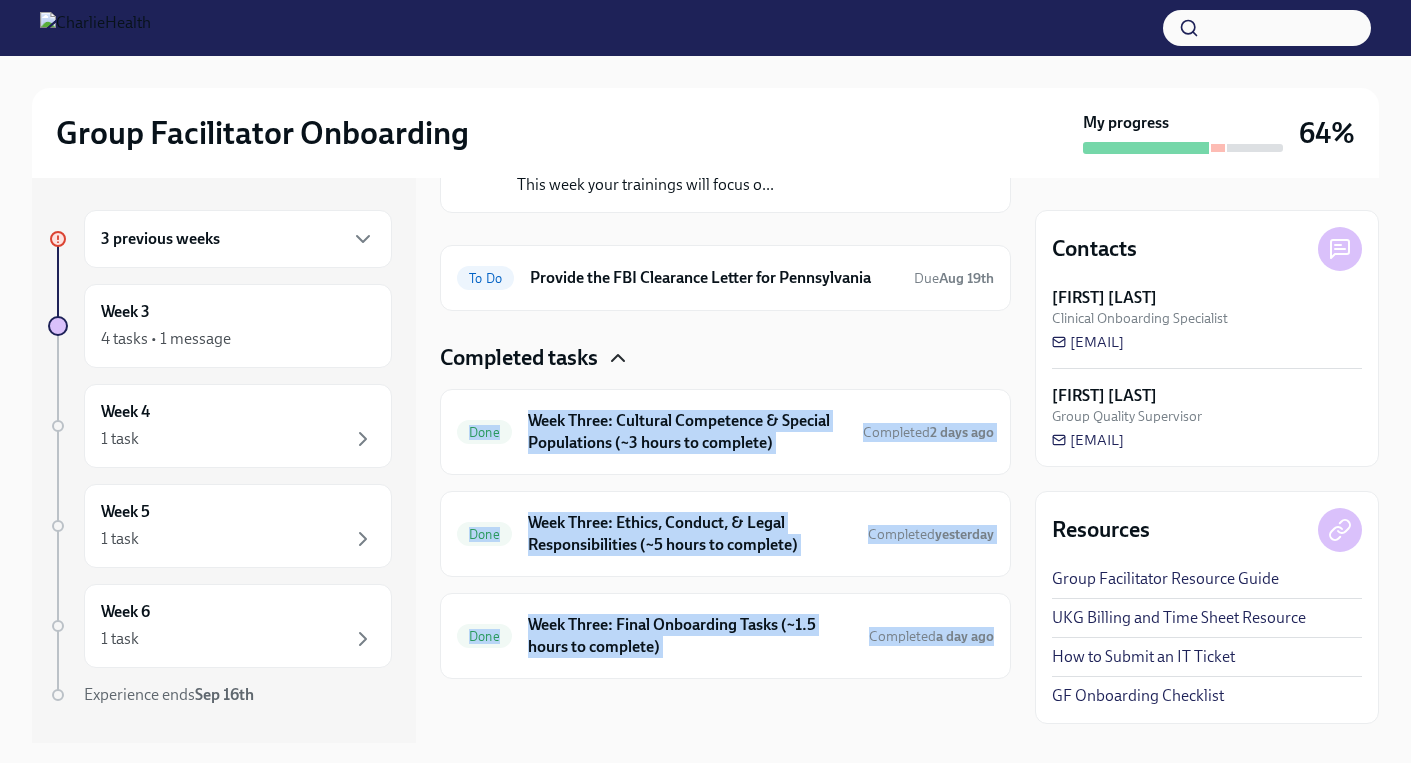 drag, startPoint x: 915, startPoint y: 659, endPoint x: 944, endPoint y: 699, distance: 49.40648 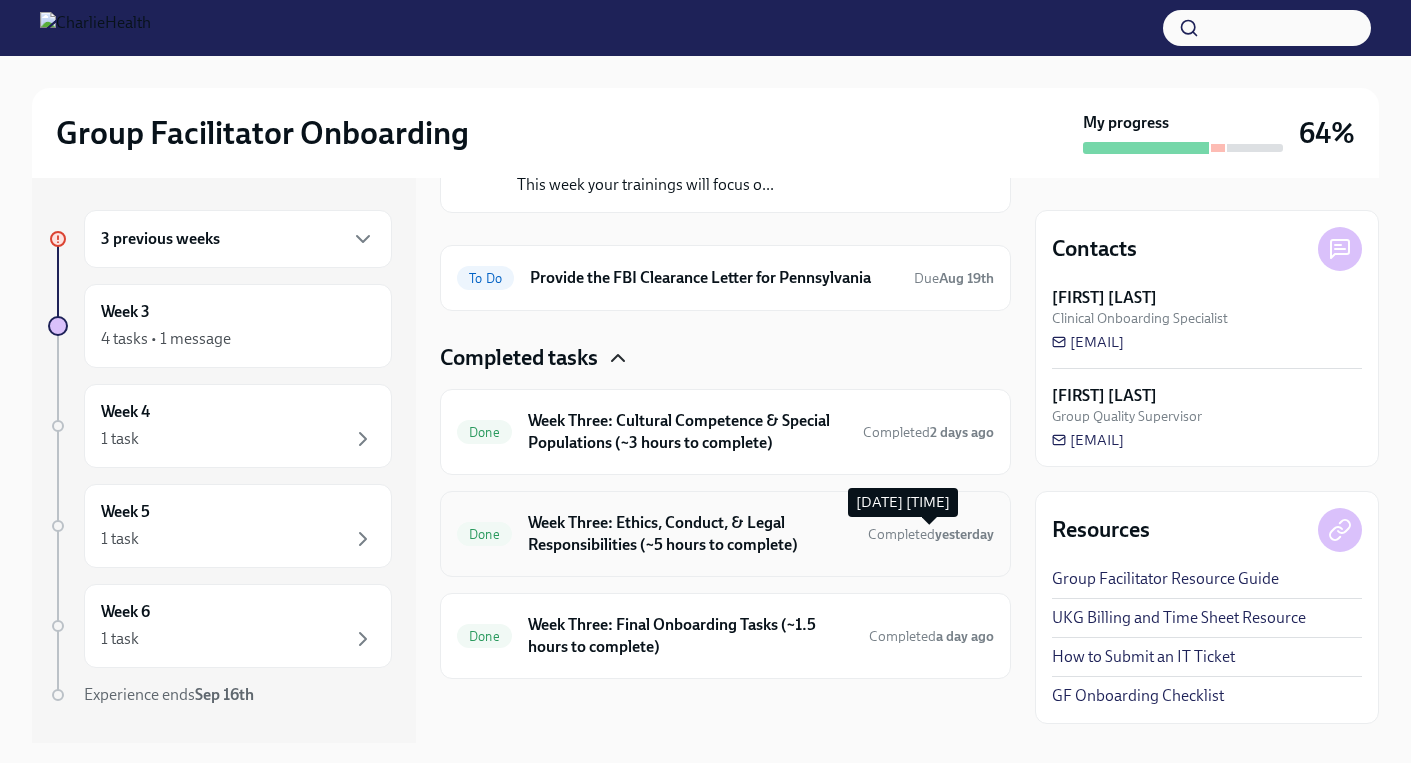 click on "Completed  yesterday" at bounding box center [931, 534] 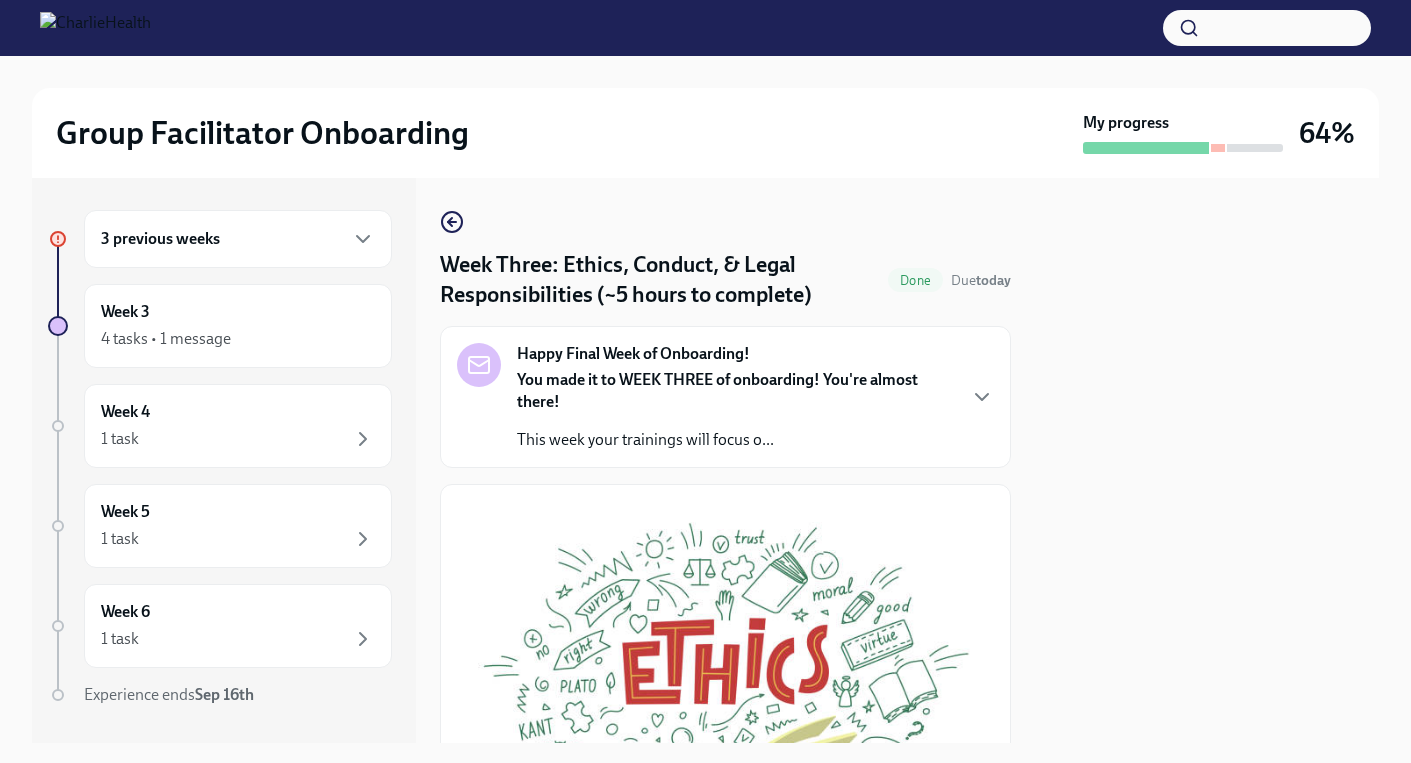 click on "3 previous weeks Week 3 4 tasks • 1 message Week 4 1 task Week 5 1 task Week 6 1 task Experience ends  Sep 16th Week Three: Ethics, Conduct, & Legal Responsibilities (~5 hours to complete) Done Due  today Happy Final Week of Onboarding! You made it to WEEK THREE of onboarding! You're almost there!
This week your trainings will focus o... As providers, we have a responsibility to uphold the highest ethics and best conduct. Please take the following courses in Relias. Complete Four Relias Courses Please complete the following  four  Relias courses next:
Ethics/Code of Conduct
Boundaries in the Treatment Relationship
Client Grievances & Confidentiality
Mandated Reporting
🎓  Find your Relias trainings here
Username: [EMAIL]
Password: ch1234 I completed these Relias courses! Completed UKG Billing: Clock this as Compliance Task Onboarding Compliance Check At this point, all your compliance tasks should be completed!
PLEASE NOTE:
Completed Next task :" at bounding box center (705, 460) 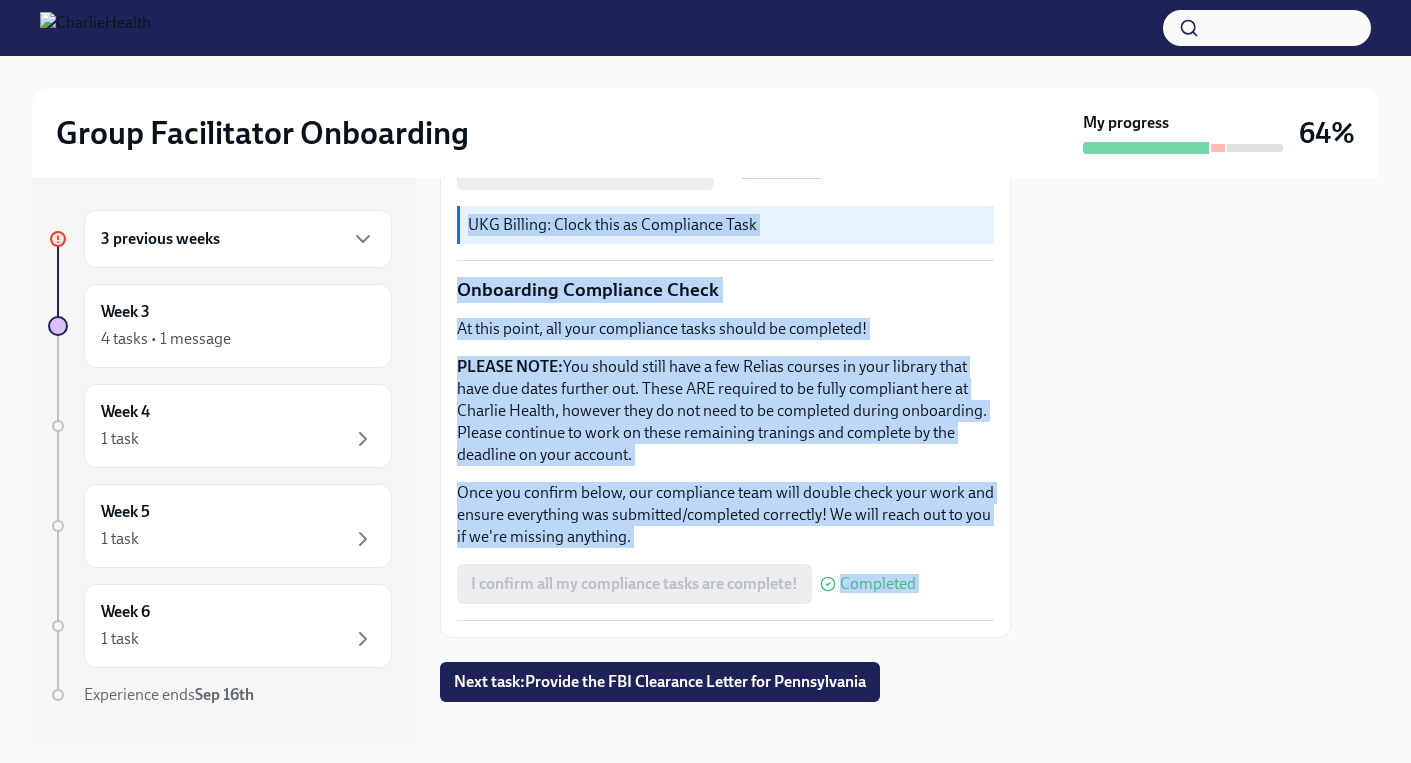 scroll, scrollTop: 1114, scrollLeft: 0, axis: vertical 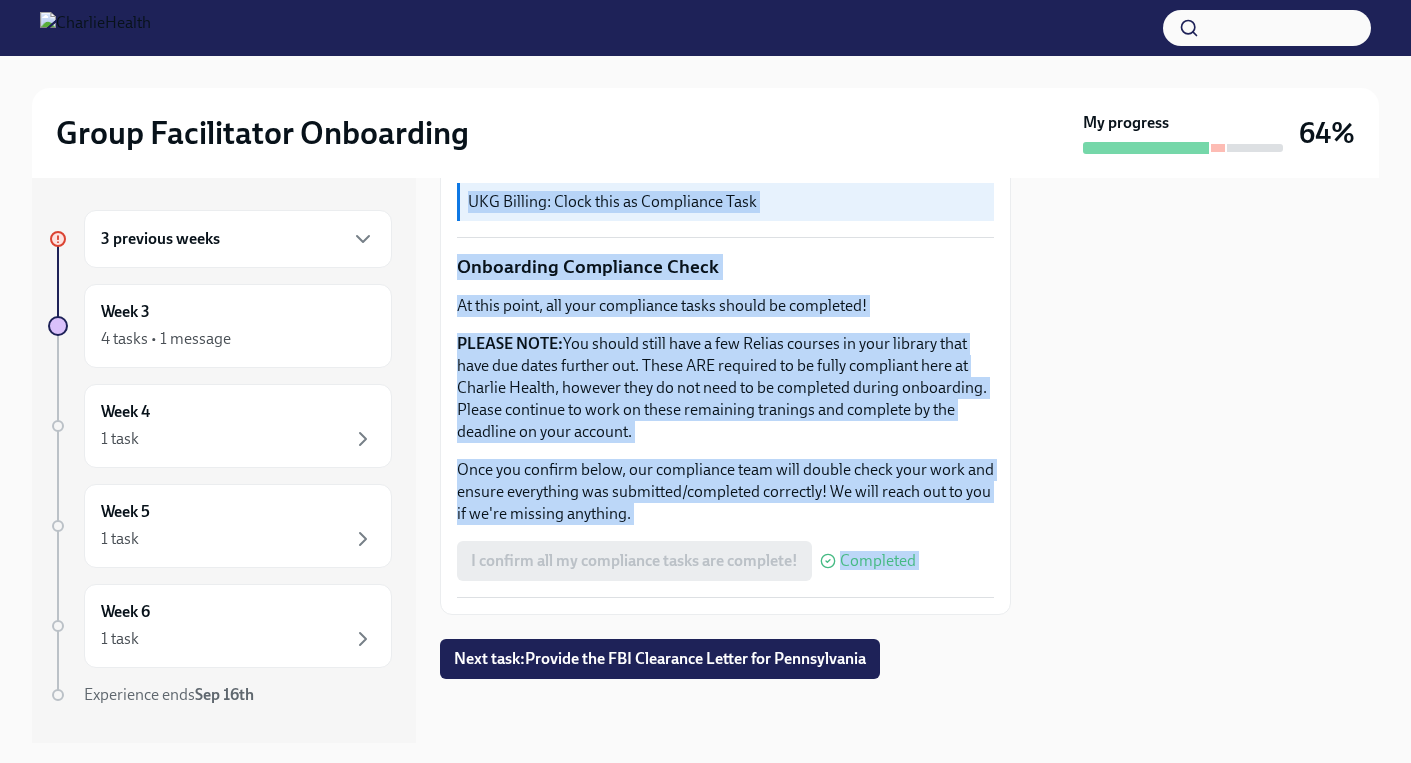 drag, startPoint x: 1000, startPoint y: 476, endPoint x: 975, endPoint y: 700, distance: 225.39078 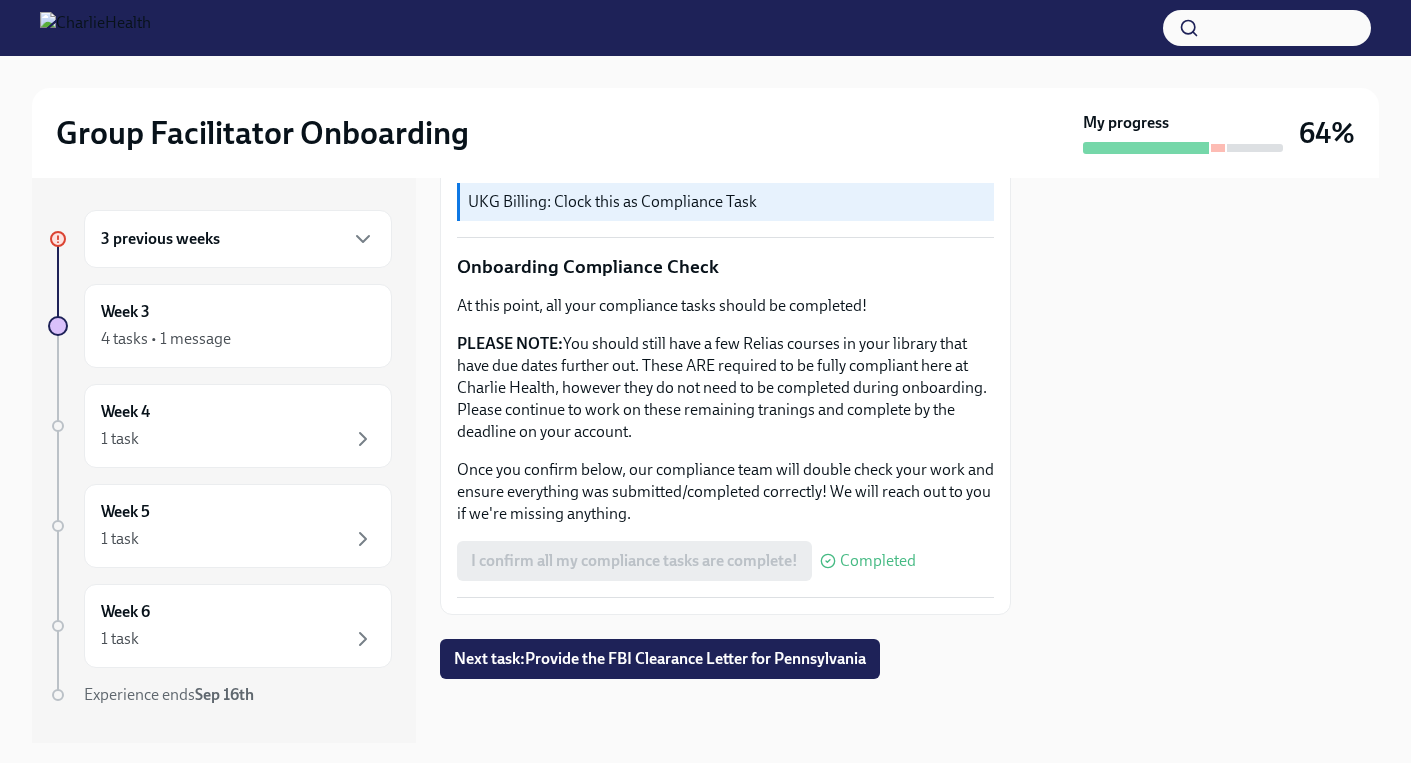 click on "PLEASE NOTE:  You should still have a few Relias courses in your library that have due dates further out. These ARE required to be fully compliant here at Charlie Health, however they do not need to be completed during onboarding. Please continue to work on these remaining tranings and complete by the deadline on your account." at bounding box center [725, 388] 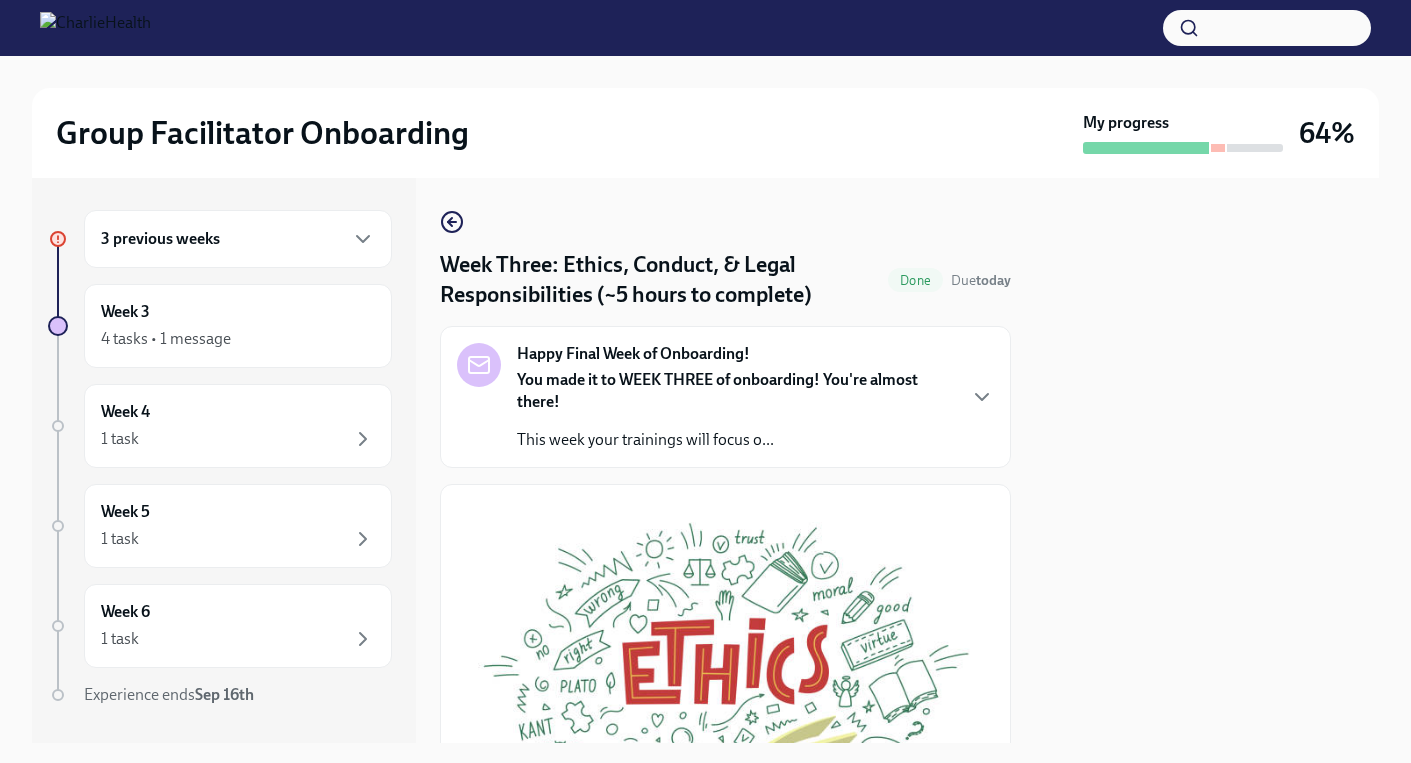scroll, scrollTop: 0, scrollLeft: 0, axis: both 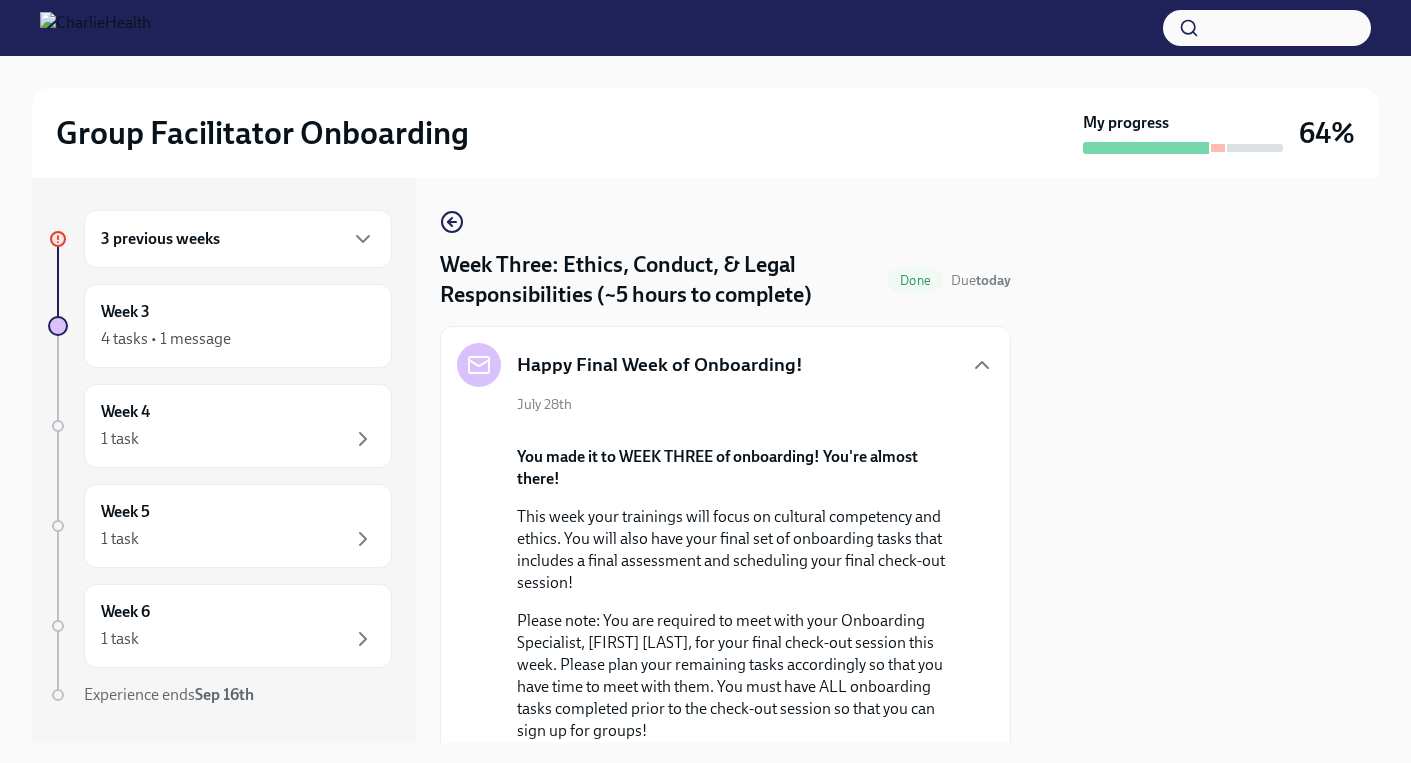click on "3 previous weeks Week 3 4 tasks • 1 message Week 4 1 task Week 5 1 task Week 6 1 task Experience ends  Sep 16th Week Three: Ethics, Conduct, & Legal Responsibilities (~5 hours to complete) Done Due  today Happy Final Week of Onboarding! July 28th You made it to WEEK THREE of onboarding! You're almost there!
This week your trainings will focus on cultural competency and ethics. You will also have your final set of onboarding tasks that includes a final assessment and scheduling your final check-out session!
Please note: You are required to meet with your Onboarding Specialist, [FIRST] [LAST], for your final check-out session this week. Please plan your remaining tasks accordingly so that you have time to meet with them. You must have ALL onboarding tasks completed prior to the check-out session so that you can sign up for groups!
If you have any concerns, please reach out to your Onboarding Specialist, [FIRST] [LAST] immediately.
Reach out to IT
submit a ticket HERE .
Office Hours
four" at bounding box center (705, 460) 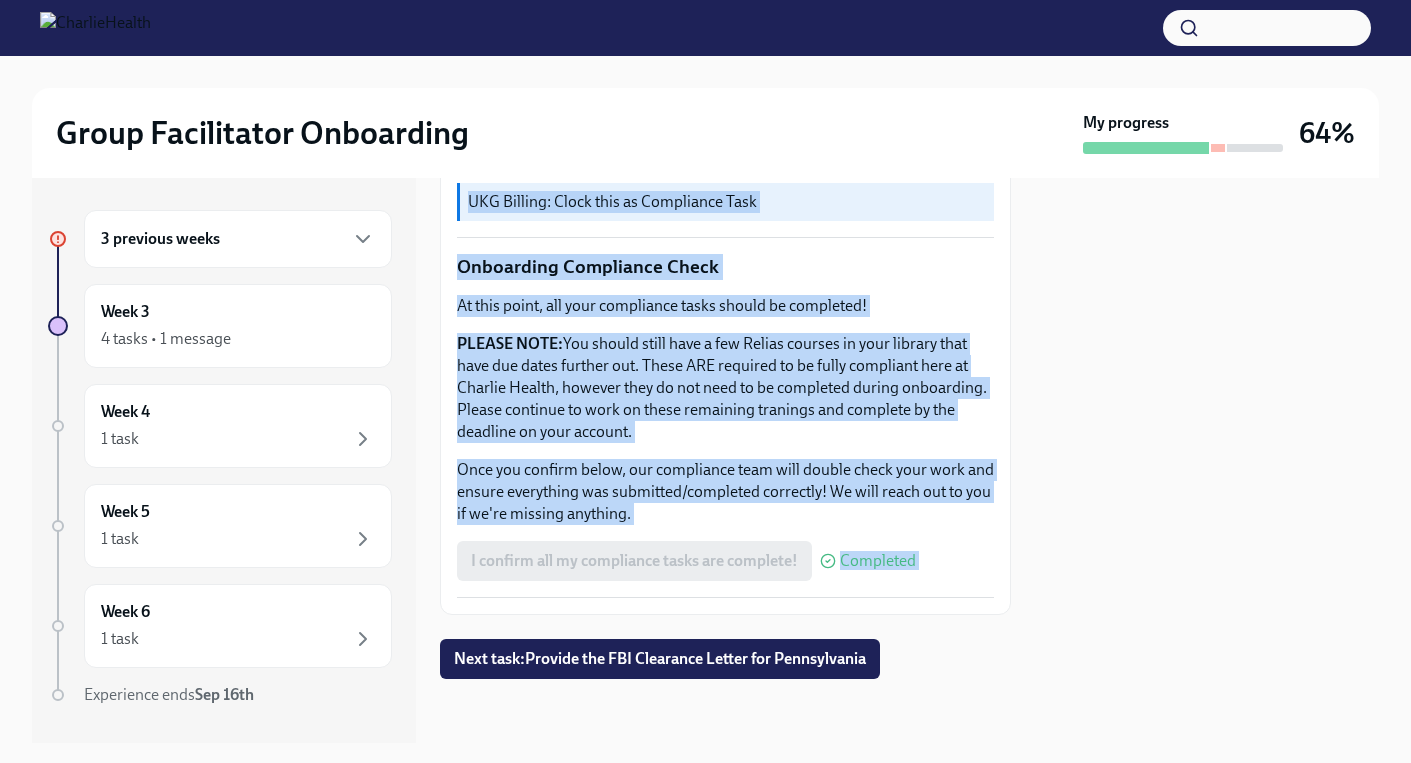 scroll, scrollTop: 1923, scrollLeft: 0, axis: vertical 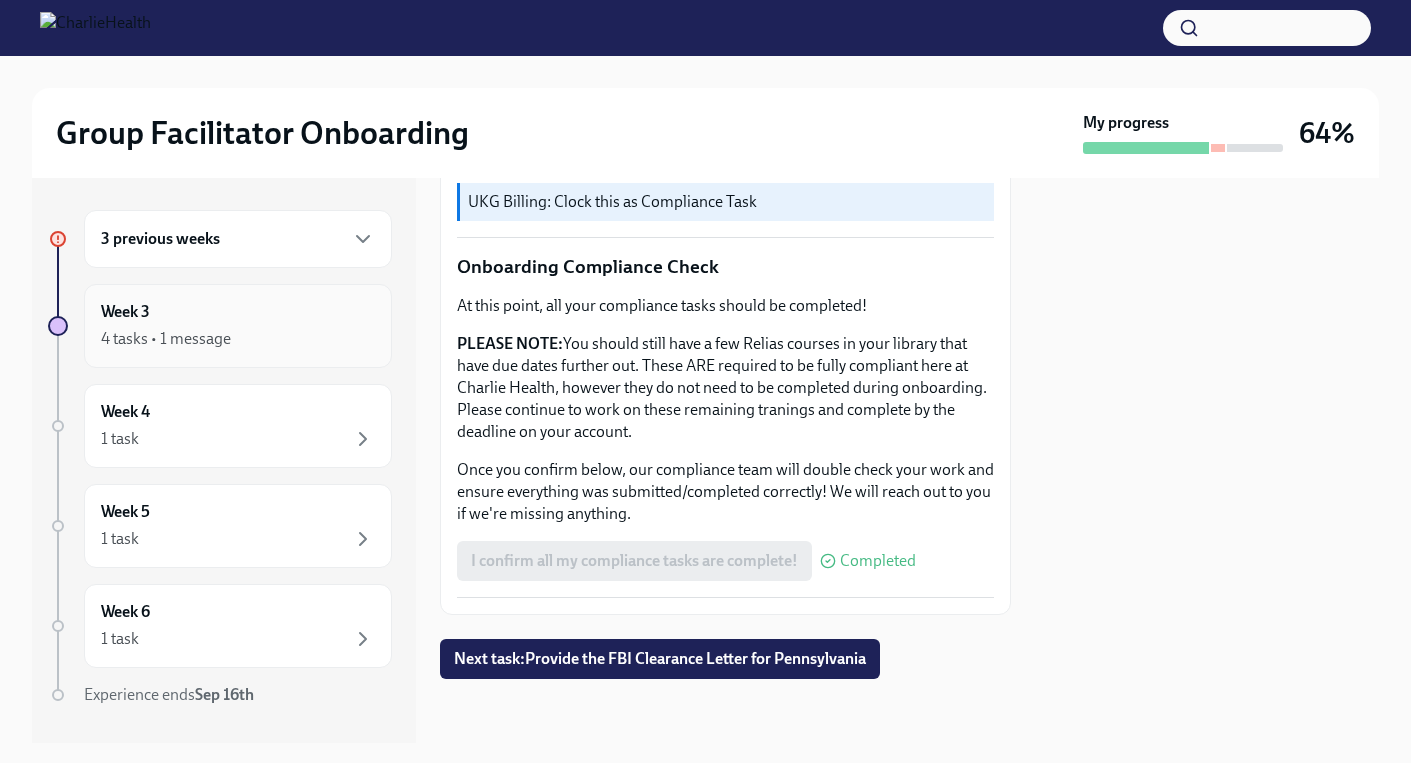 click on "4 tasks • 1 message" at bounding box center [238, 339] 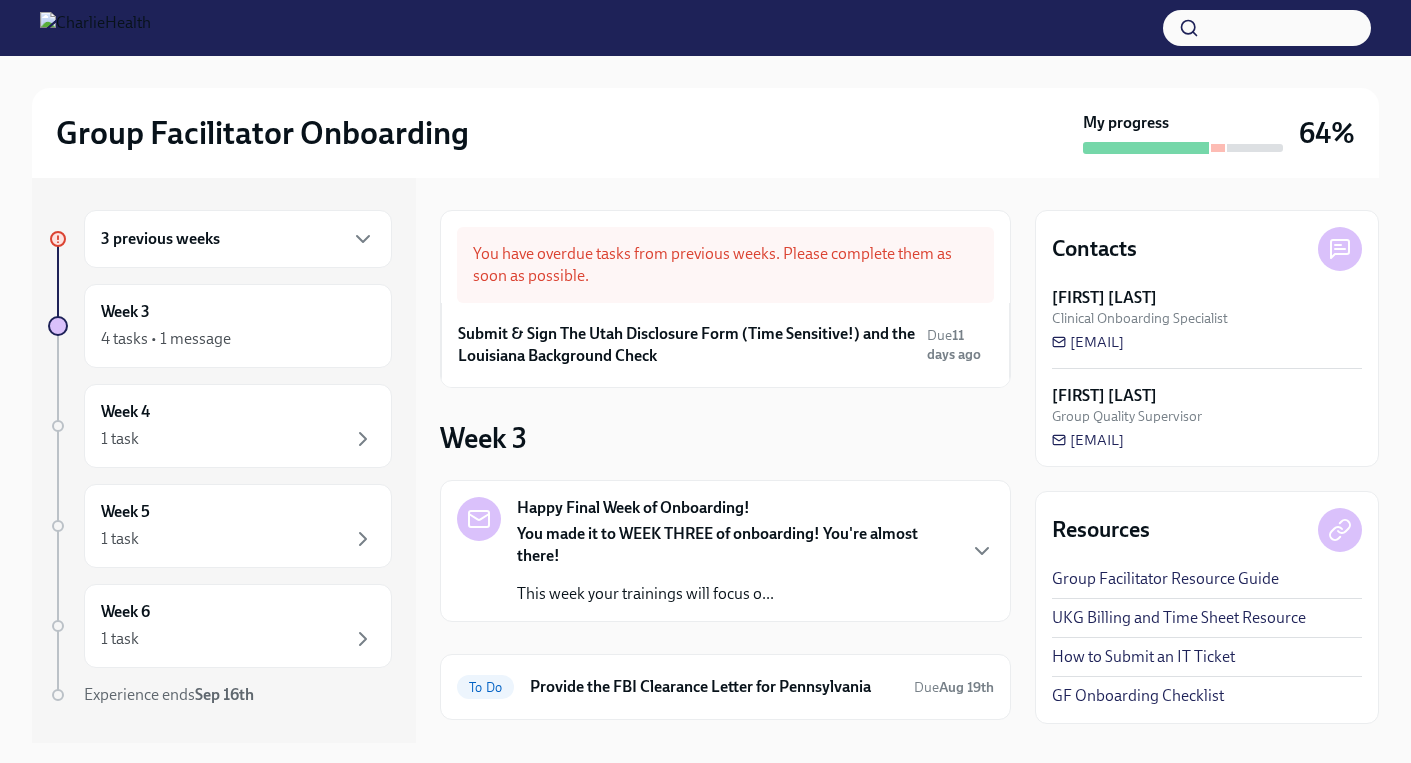 click on "Week 3 Happy Final Week of Onboarding! You made it to WEEK THREE of onboarding! You're almost there!
This week your trainings will focus o... To Do Provide the FBI Clearance Letter for Pennsylvania Due  Aug 19th Completed tasks" at bounding box center (725, 601) 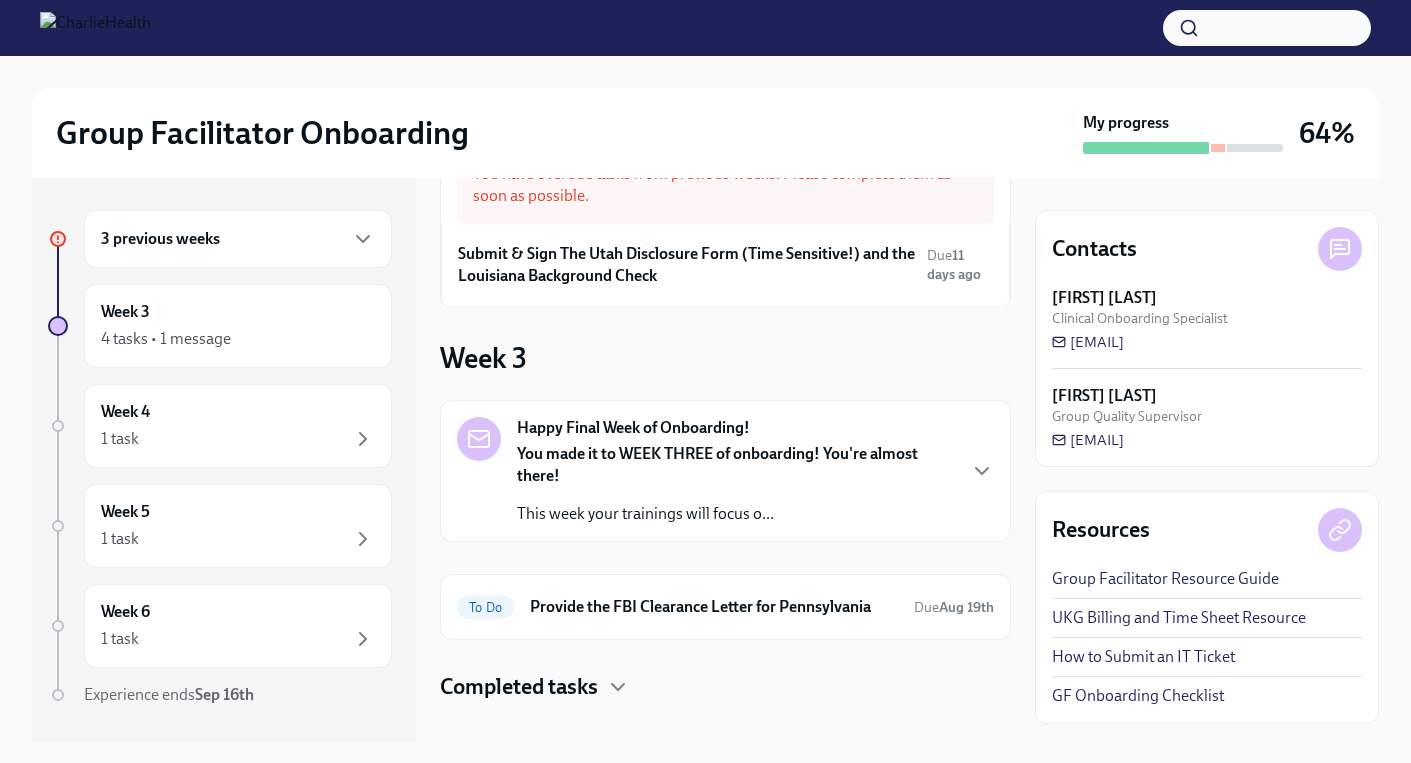 scroll, scrollTop: 103, scrollLeft: 0, axis: vertical 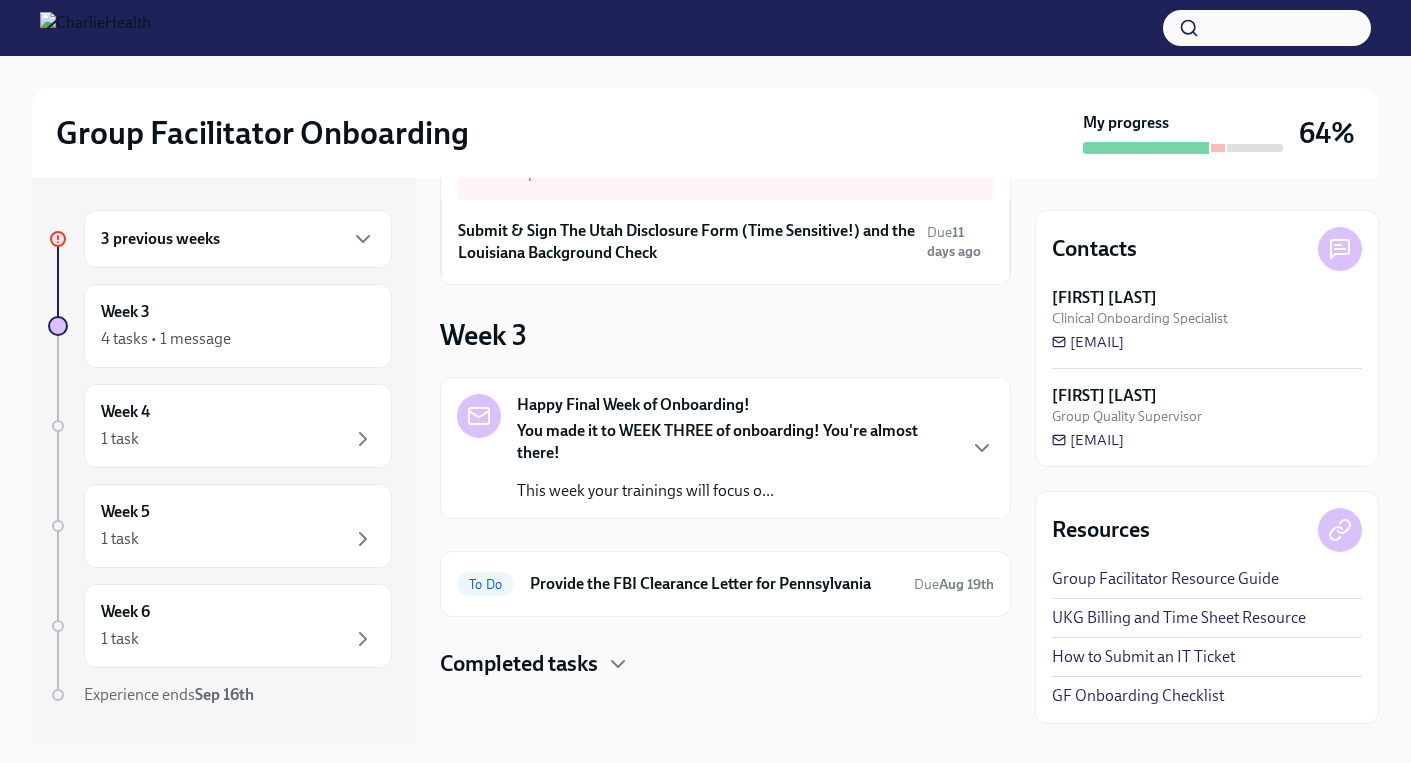 click on "Completed tasks" at bounding box center [725, 664] 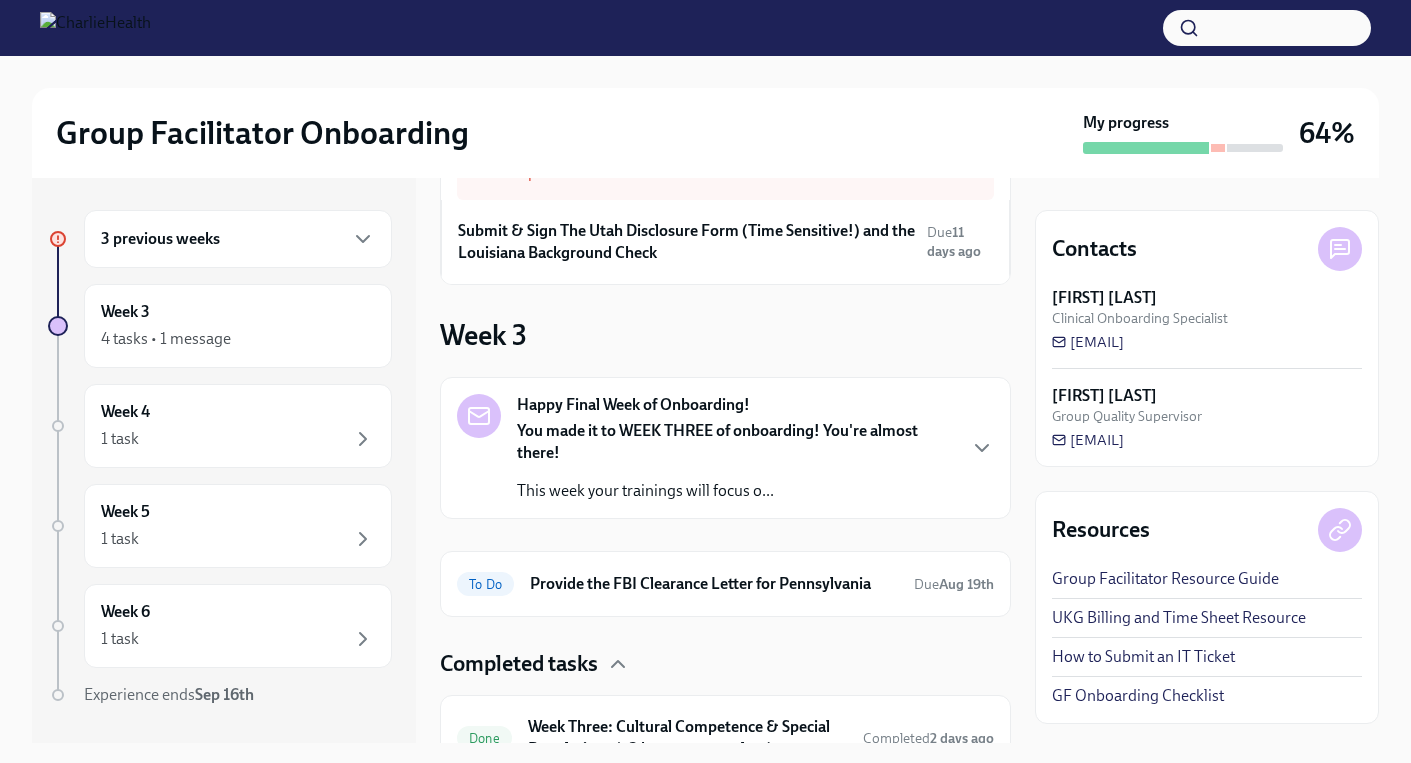 click on "Completed tasks" at bounding box center [725, 664] 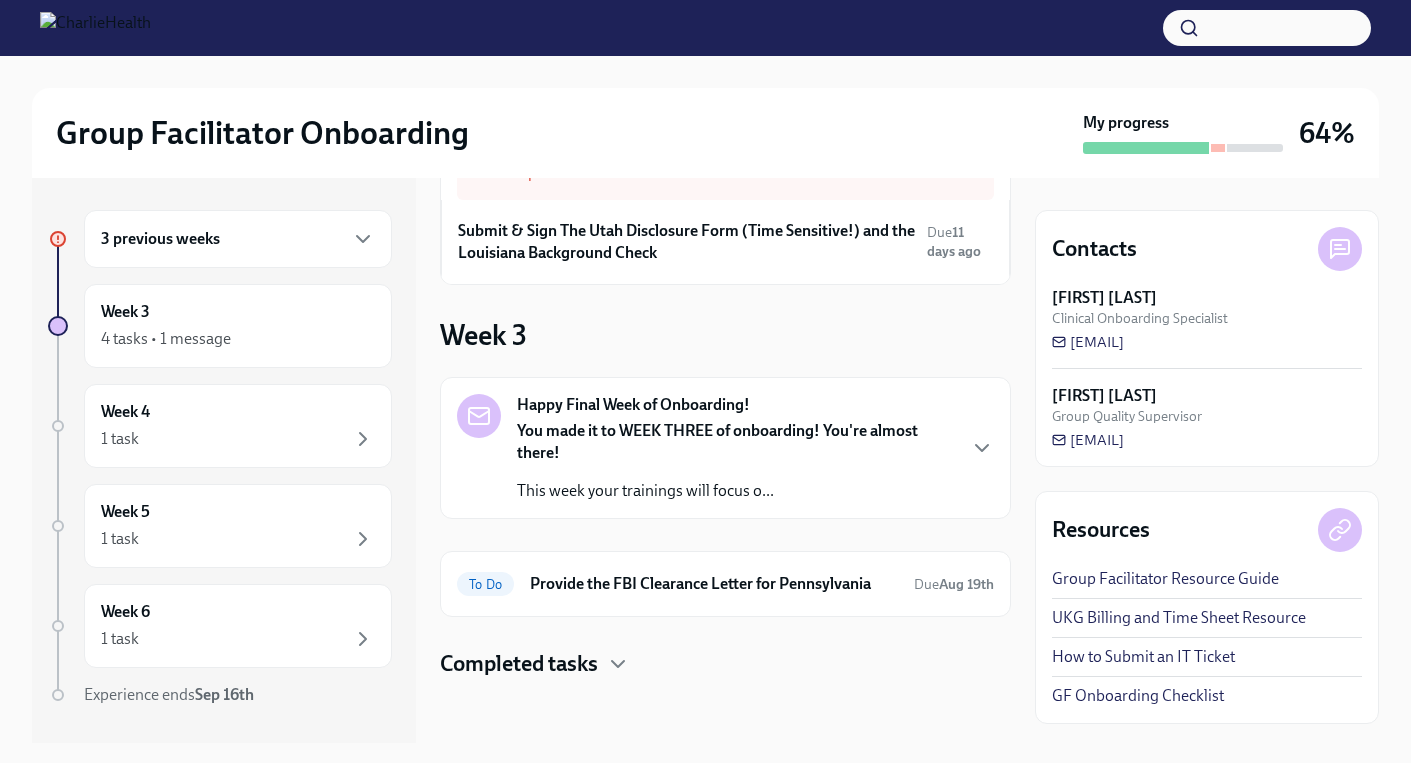 click on "Happy Final Week of Onboarding! You made it to WEEK THREE of onboarding! You're almost there!
This week your trainings will focus o... To Do Provide the FBI Clearance Letter for [STATE] Due  Aug 19th Completed tasks" at bounding box center [725, 528] 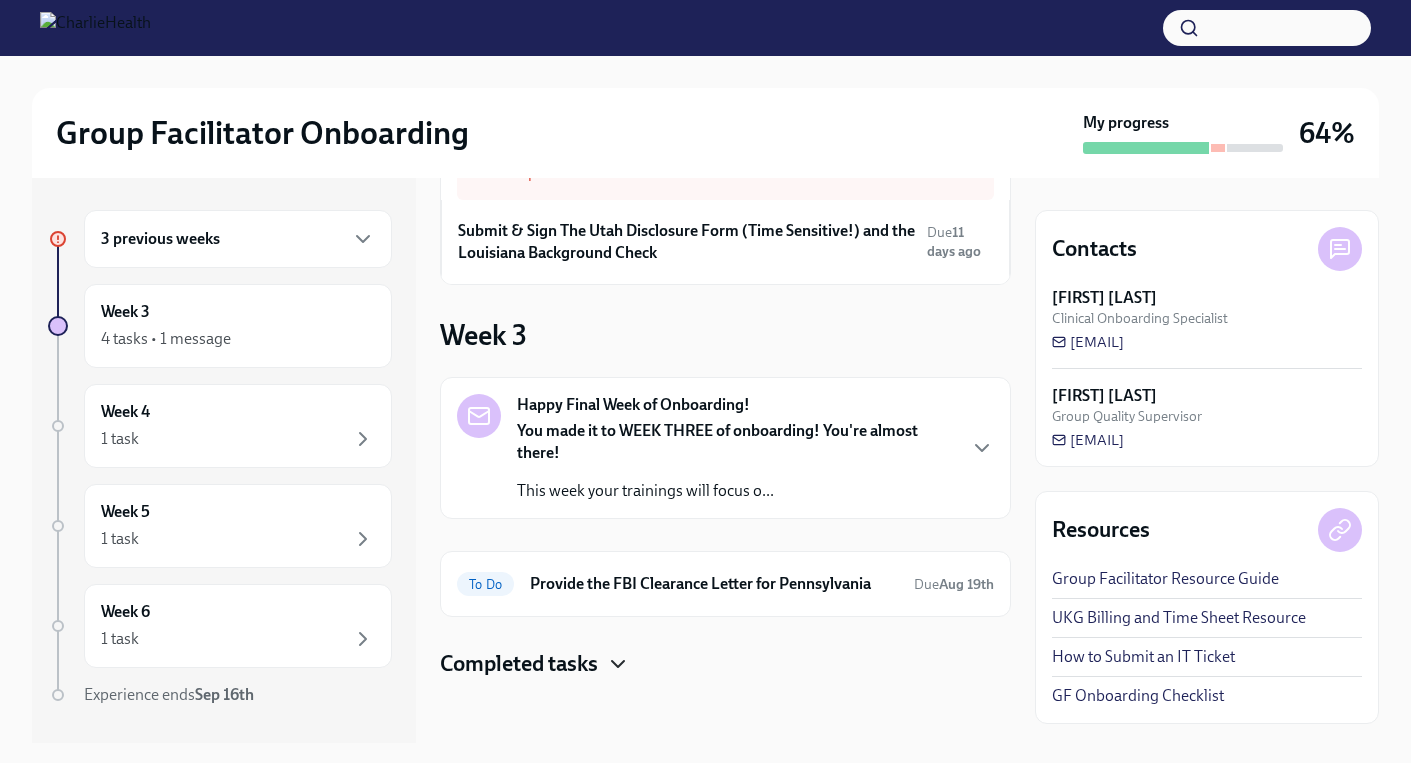 click 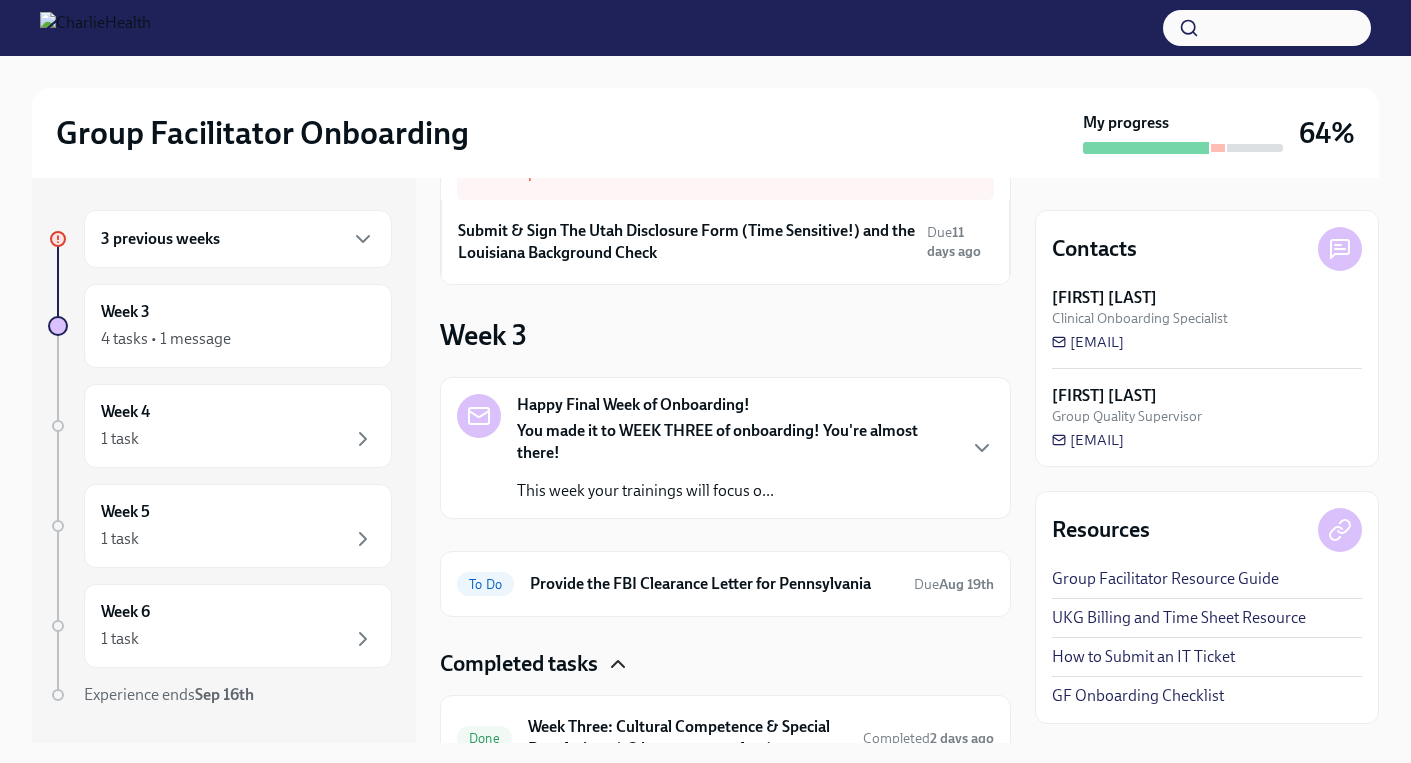 click on "Group Facilitator Onboarding My progress 64% 3 previous weeks Week 3 4 tasks • 1 message Week 4 1 task Week 5 1 task Week 6 1 task Experience ends  Sep 16th You have overdue tasks from previous weeks. Please complete them as soon as possible. Submit & Sign The Utah Disclosure Form (Time Sensitive!) and the Louisiana Background Check Due  11 days ago Week 3 Happy Final Week of Onboarding! You made it to WEEK THREE of onboarding! You're almost there!
This week your trainings will focus o... To Do Provide the FBI Clearance Letter for [STATE] Due  Aug 19th Completed tasks Done Week Three: Cultural Competence & Special Populations (~3 hours to complete) Completed  2 days ago Done Week Three: Ethics, Conduct, & Legal Responsibilities (~5 hours to complete) Completed  yesterday Done Week Three: Final Onboarding Tasks (~1.5 hours to complete) Completed  a day ago Contacts [FIRST] [LAST] Clinical Onboarding Specialist [EMAIL] [FIRST] [LAST] Group Quality Supervisor" at bounding box center [705, 381] 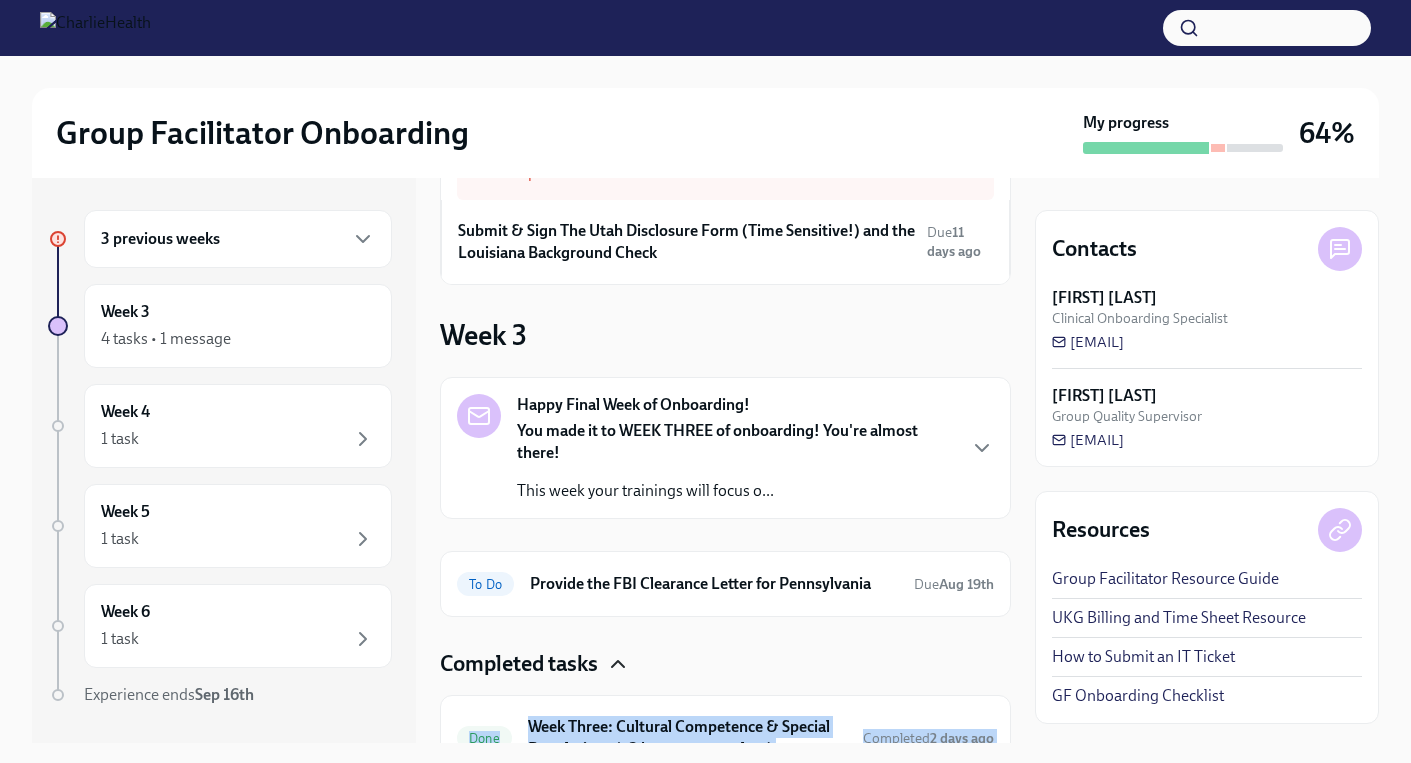 drag, startPoint x: 1021, startPoint y: 660, endPoint x: 843, endPoint y: 825, distance: 242.71176 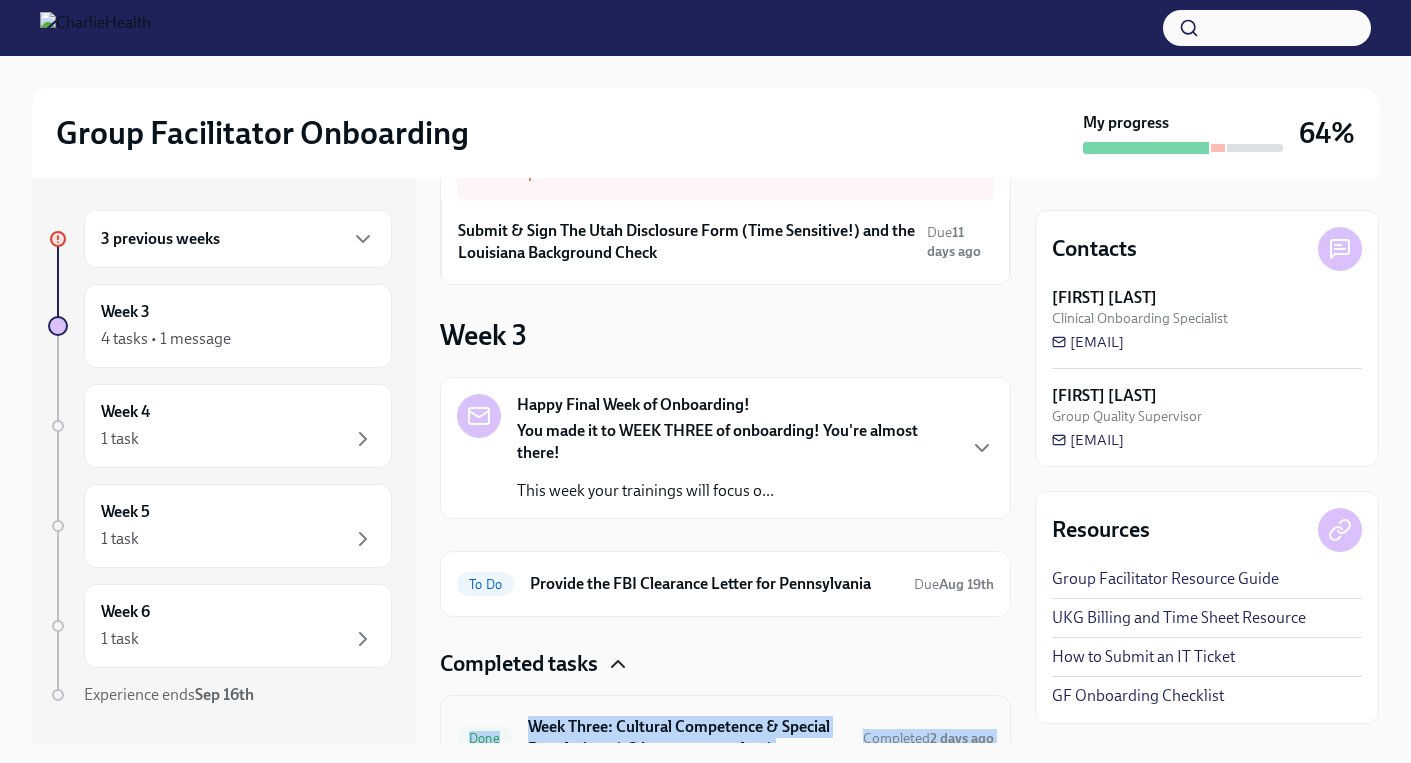 click on "Week Three: Cultural Competence & Special Populations (~3 hours to complete)" at bounding box center (687, 738) 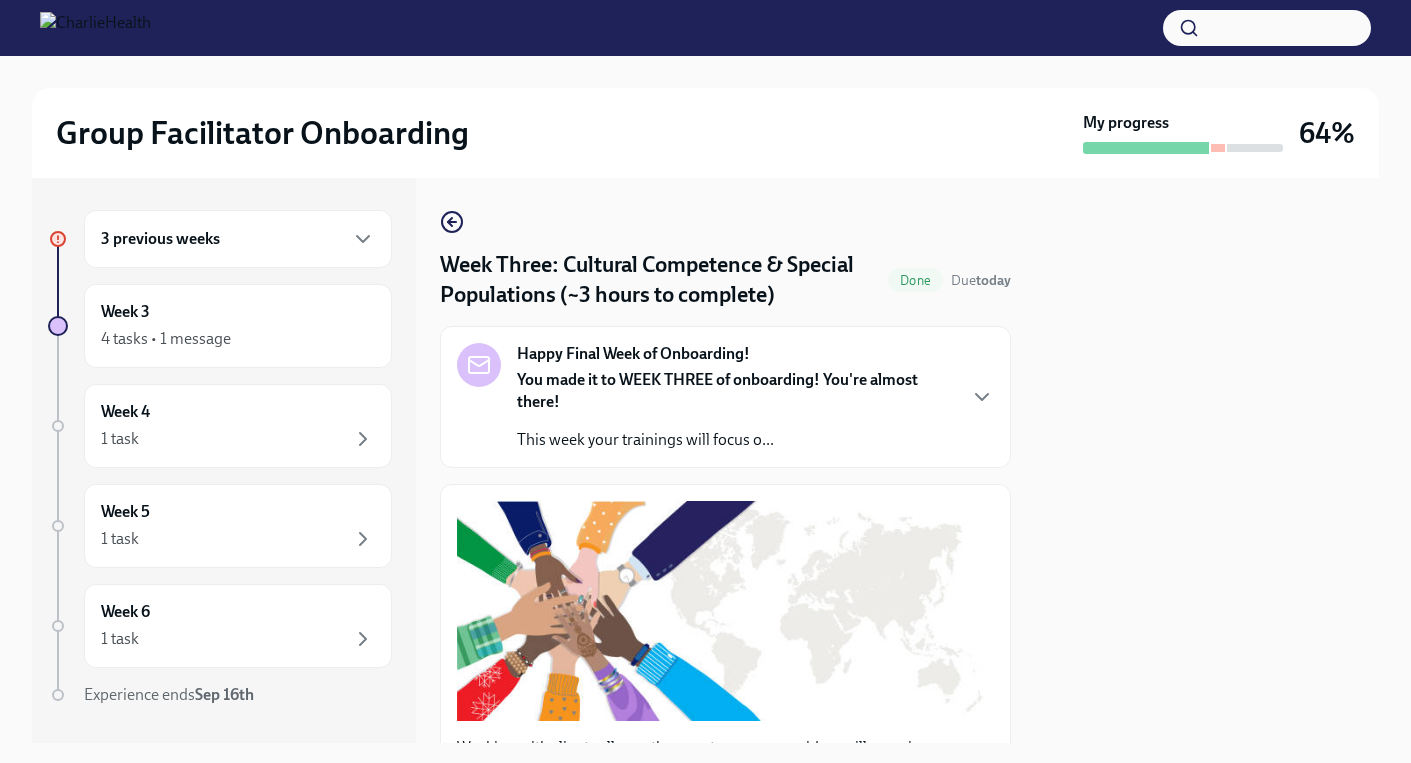 click at bounding box center (1207, 460) 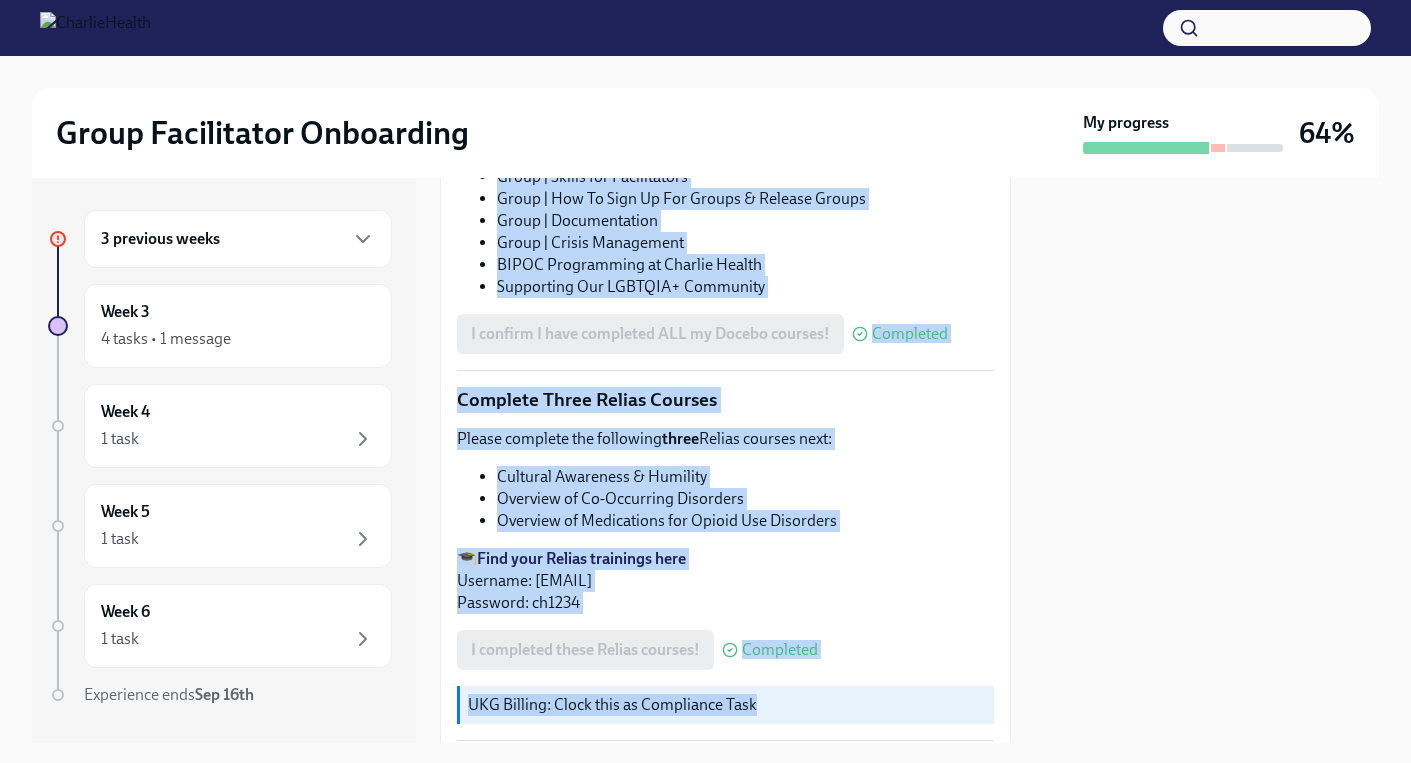 scroll, scrollTop: 1516, scrollLeft: 0, axis: vertical 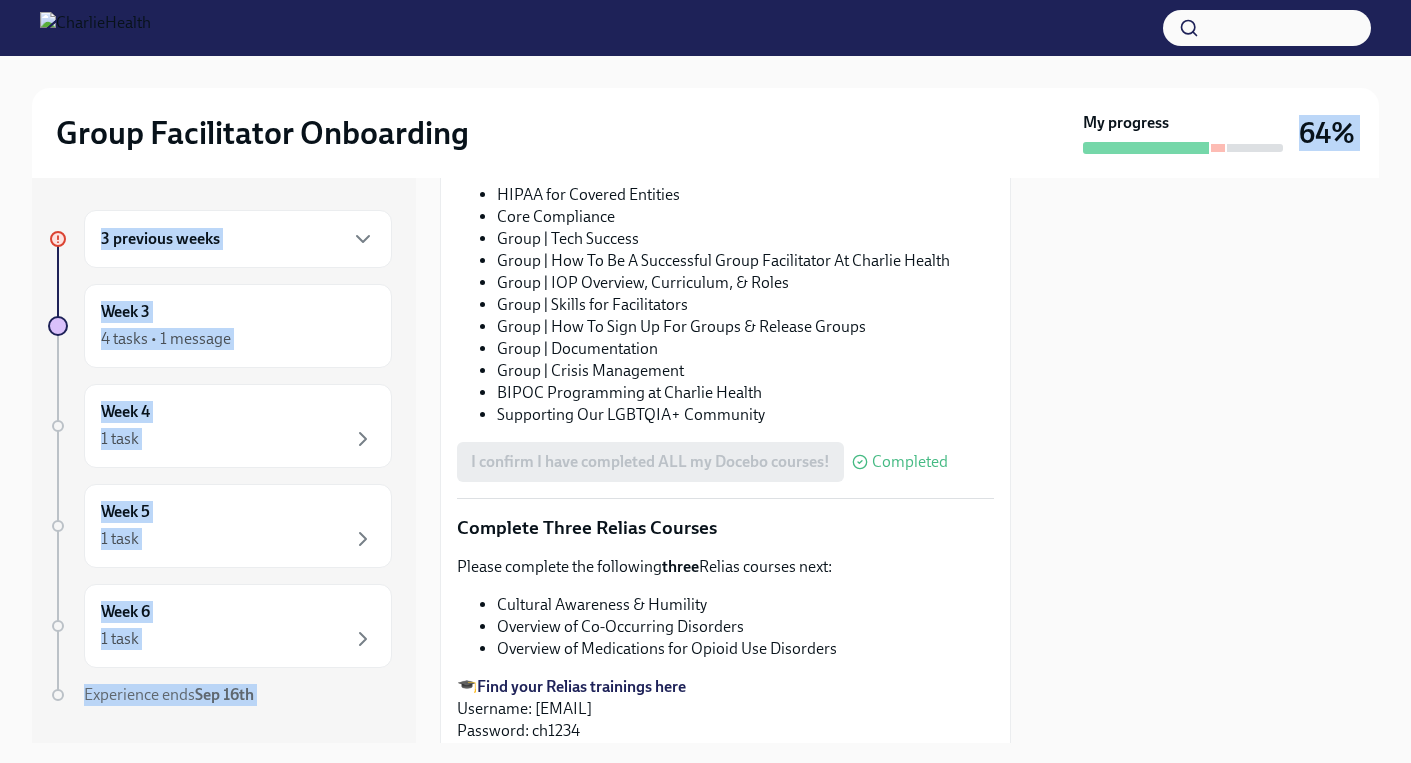 drag, startPoint x: 919, startPoint y: 474, endPoint x: 1150, endPoint y: 160, distance: 389.81662 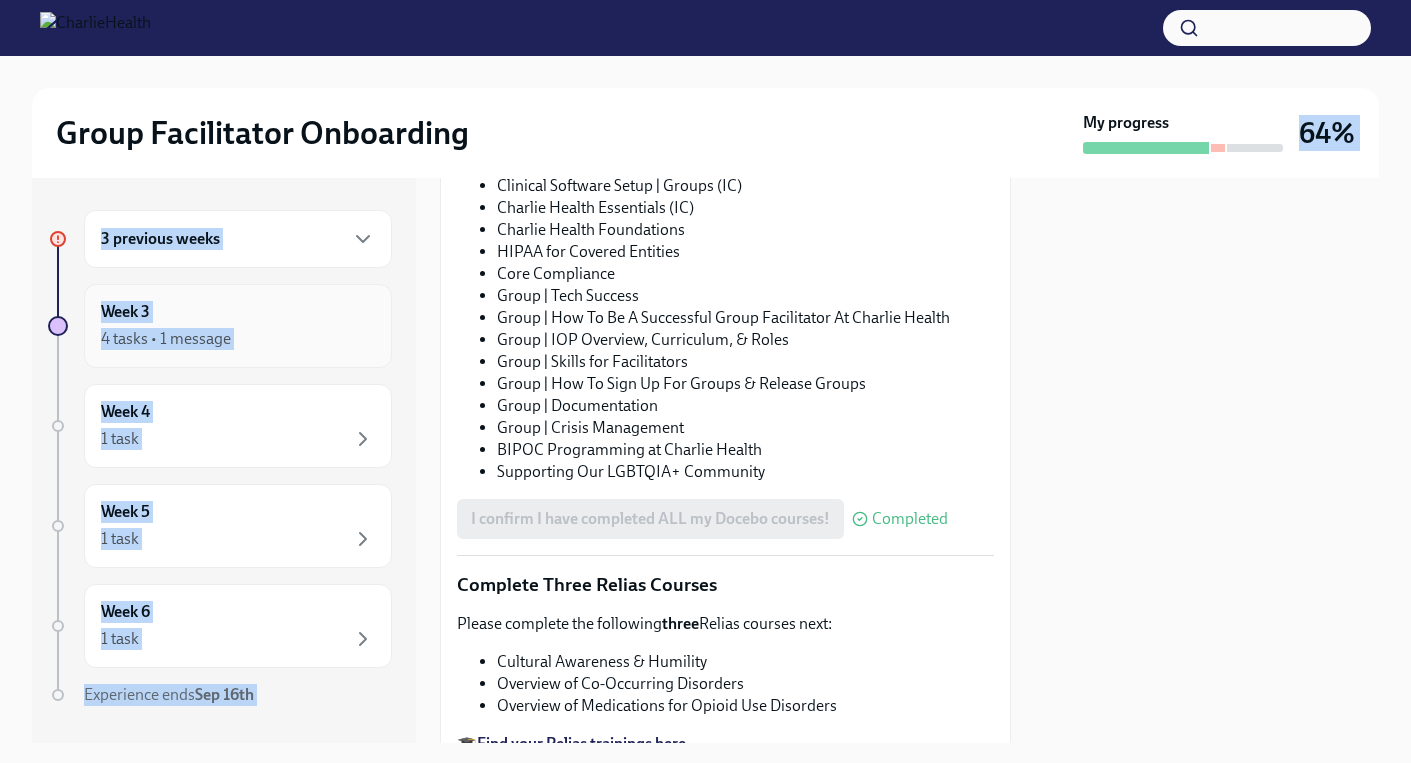 click on "Week 3 4 tasks • 1 message" at bounding box center (238, 326) 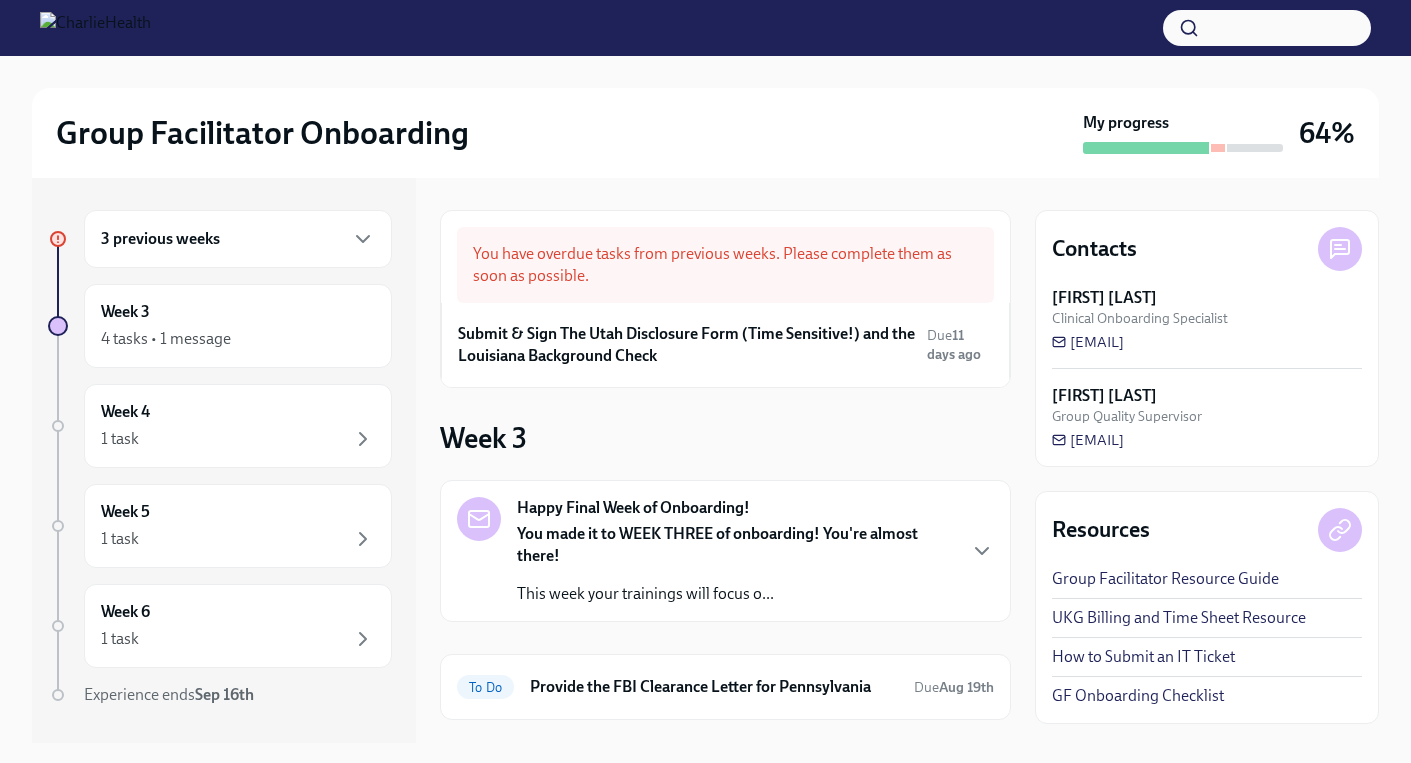 click on "Week 3 Happy Final Week of Onboarding! You made it to WEEK THREE of onboarding! You're almost there!
This week your trainings will focus o... To Do Provide the FBI Clearance Letter for Pennsylvania Due  Aug 19th Completed tasks" at bounding box center [725, 601] 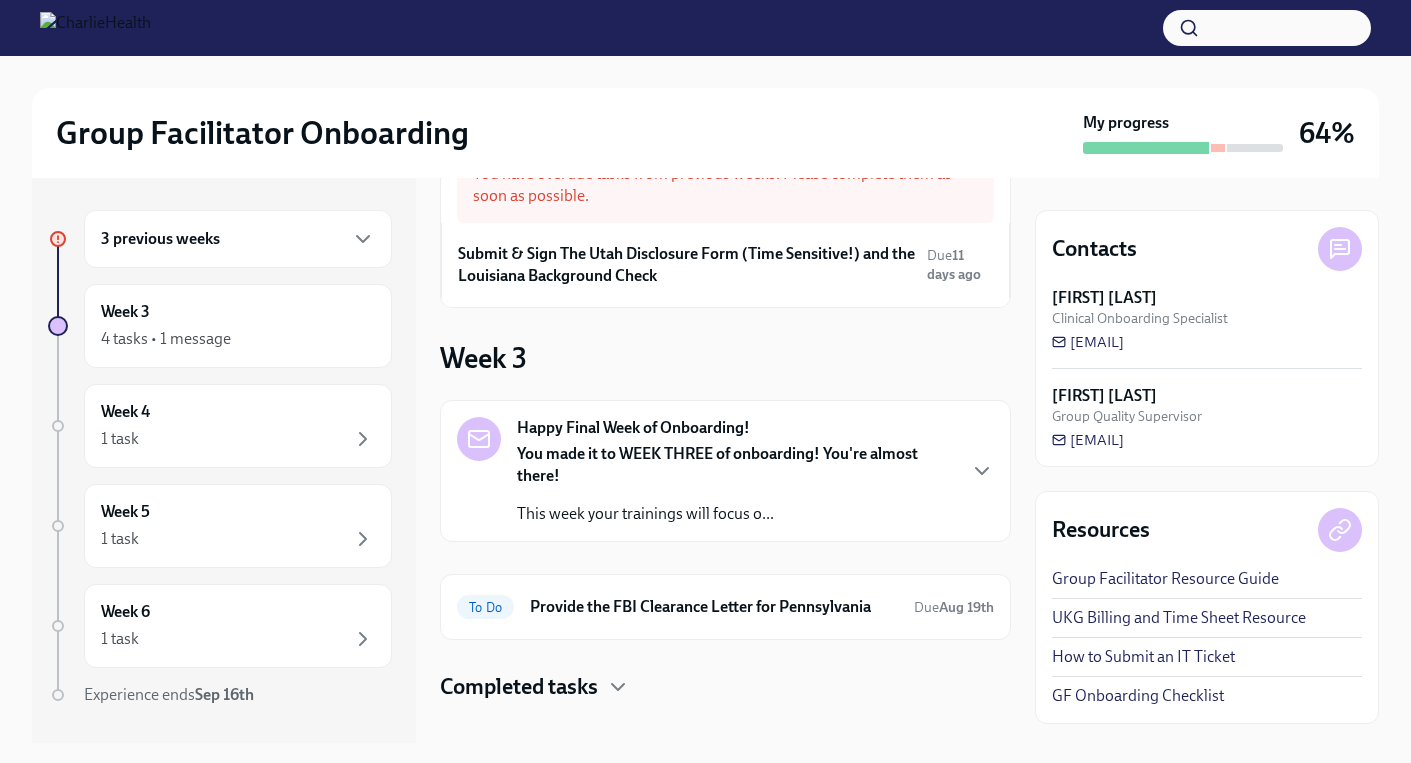 scroll, scrollTop: 103, scrollLeft: 0, axis: vertical 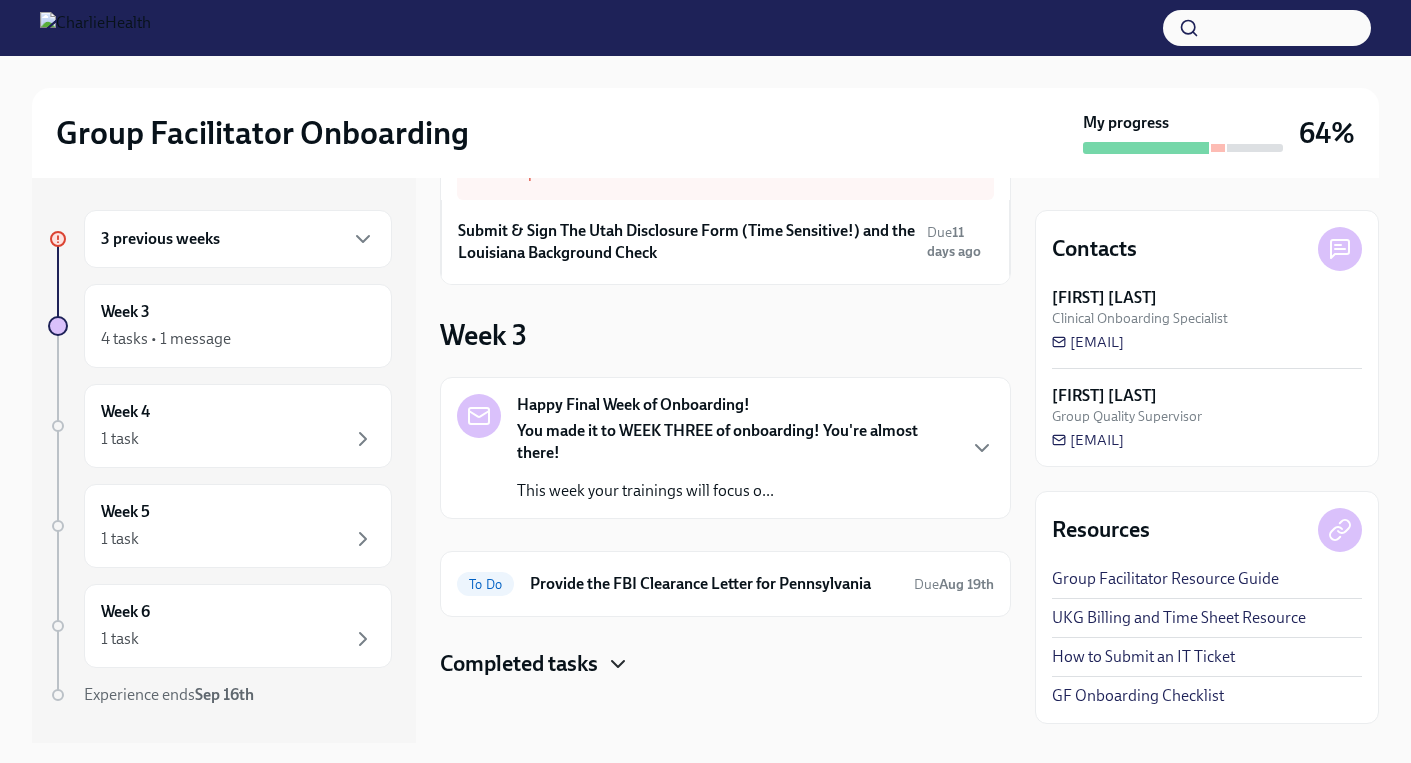 click 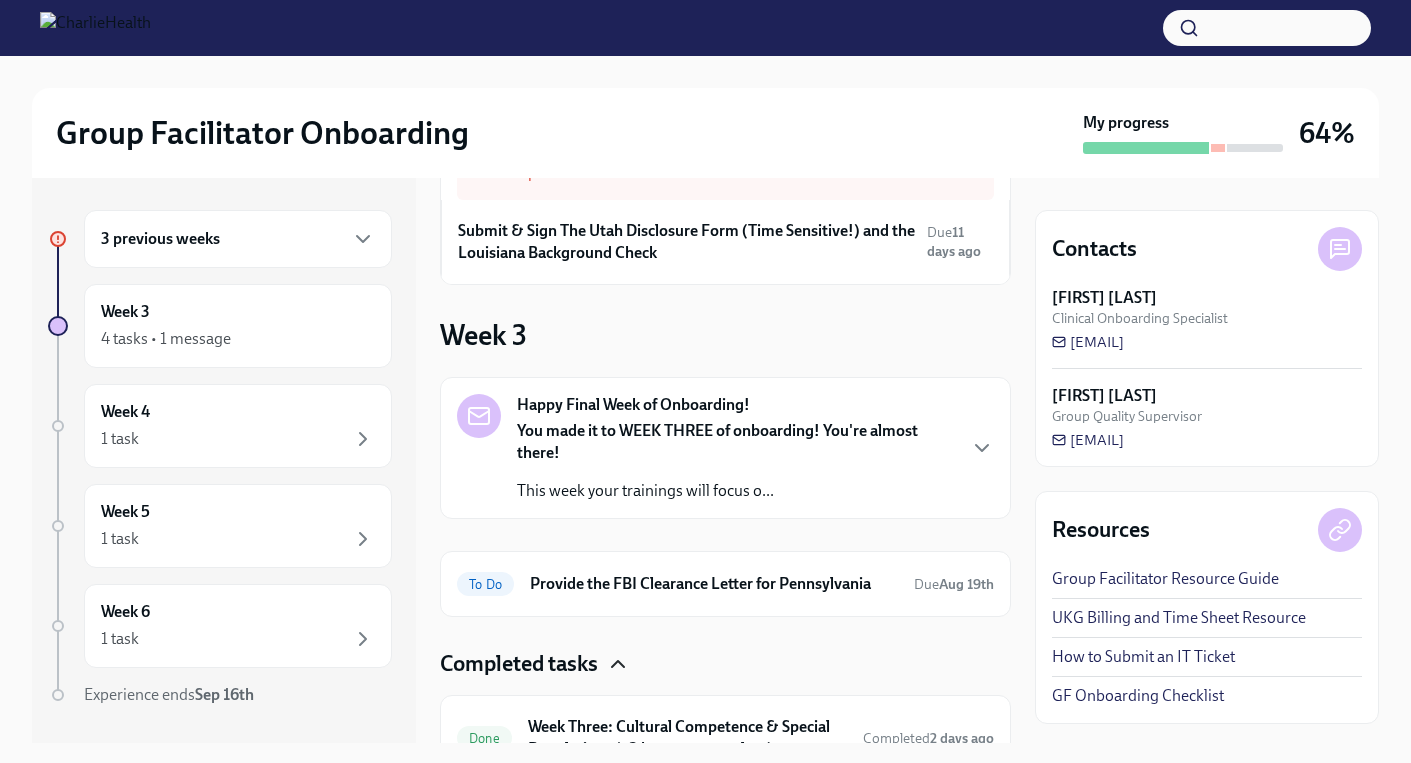 click on "Group Facilitator Onboarding My progress 64% 3 previous weeks Week 3 4 tasks • 1 message Week 4 1 task Week 5 1 task Week 6 1 task Experience ends  Sep 16th You have overdue tasks from previous weeks. Please complete them as soon as possible. Submit & Sign The Utah Disclosure Form (Time Sensitive!) and the Louisiana Background Check Due  11 days ago Week 3 Happy Final Week of Onboarding! You made it to WEEK THREE of onboarding! You're almost there!
This week your trainings will focus o... To Do Provide the FBI Clearance Letter for [STATE] Due  Aug 19th Completed tasks Done Week Three: Cultural Competence & Special Populations (~3 hours to complete) Completed  2 days ago Done Week Three: Ethics, Conduct, & Legal Responsibilities (~5 hours to complete) Completed  yesterday Done Week Three: Final Onboarding Tasks (~1.5 hours to complete) Completed  a day ago Contacts [FIRST] [LAST] Clinical Onboarding Specialist [EMAIL] [FIRST] [LAST] Group Quality Supervisor" at bounding box center [705, 399] 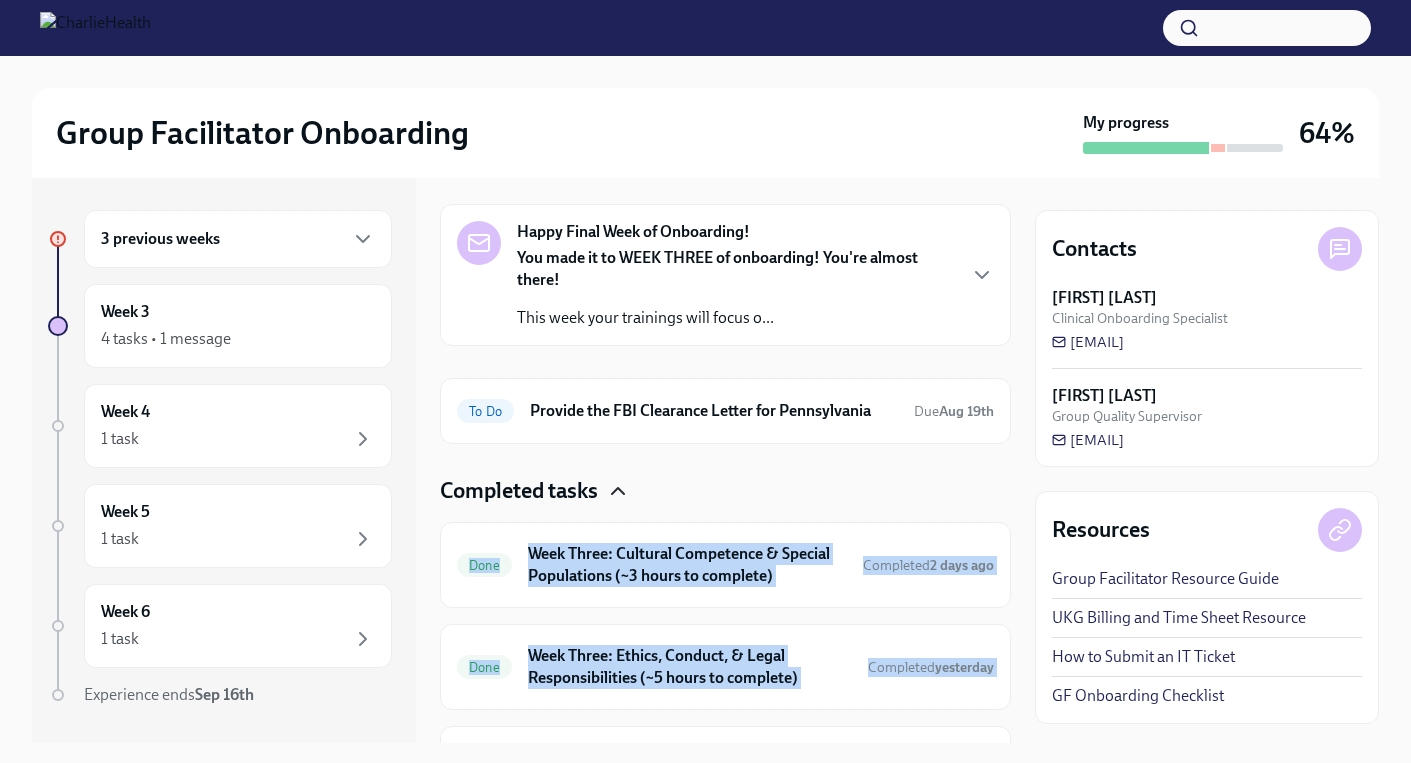 scroll, scrollTop: 409, scrollLeft: 0, axis: vertical 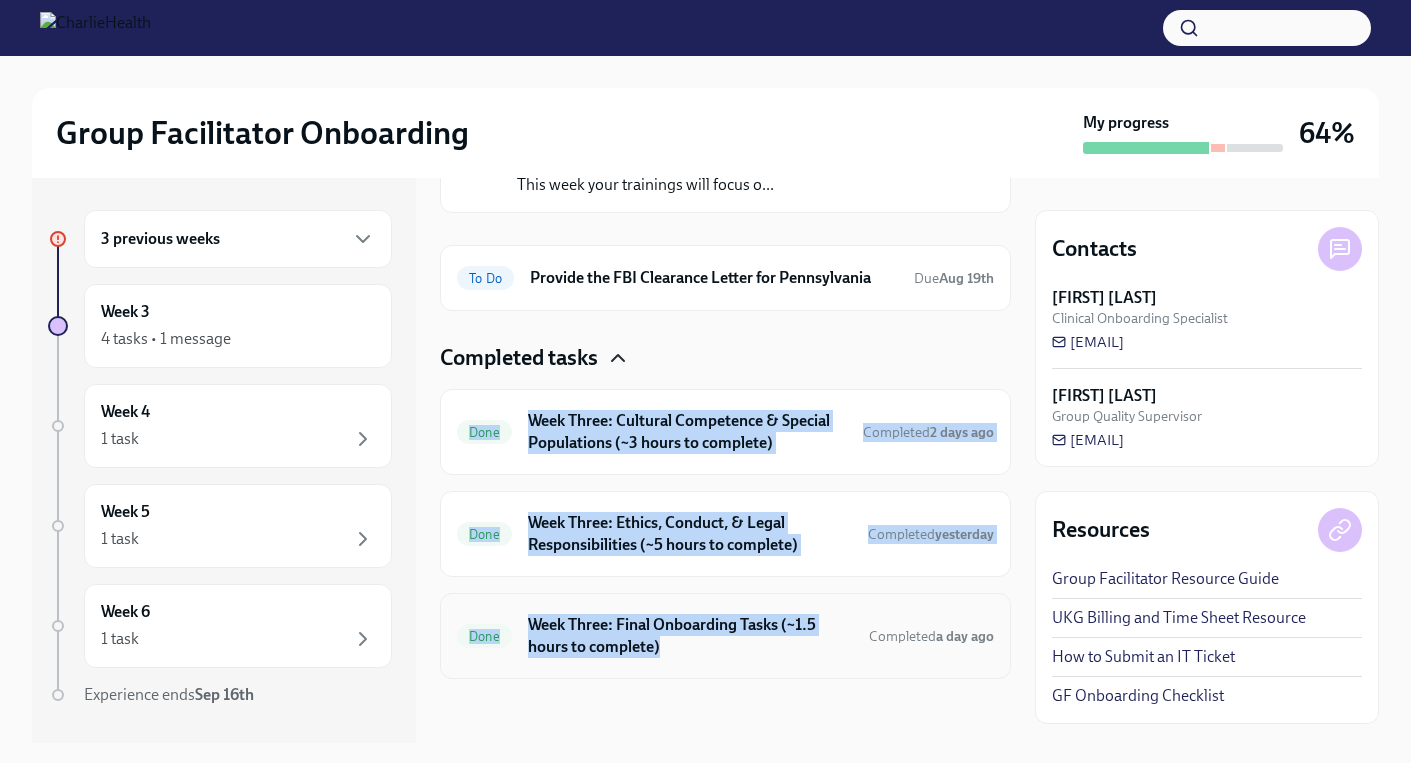 drag, startPoint x: 836, startPoint y: 663, endPoint x: 877, endPoint y: 621, distance: 58.694122 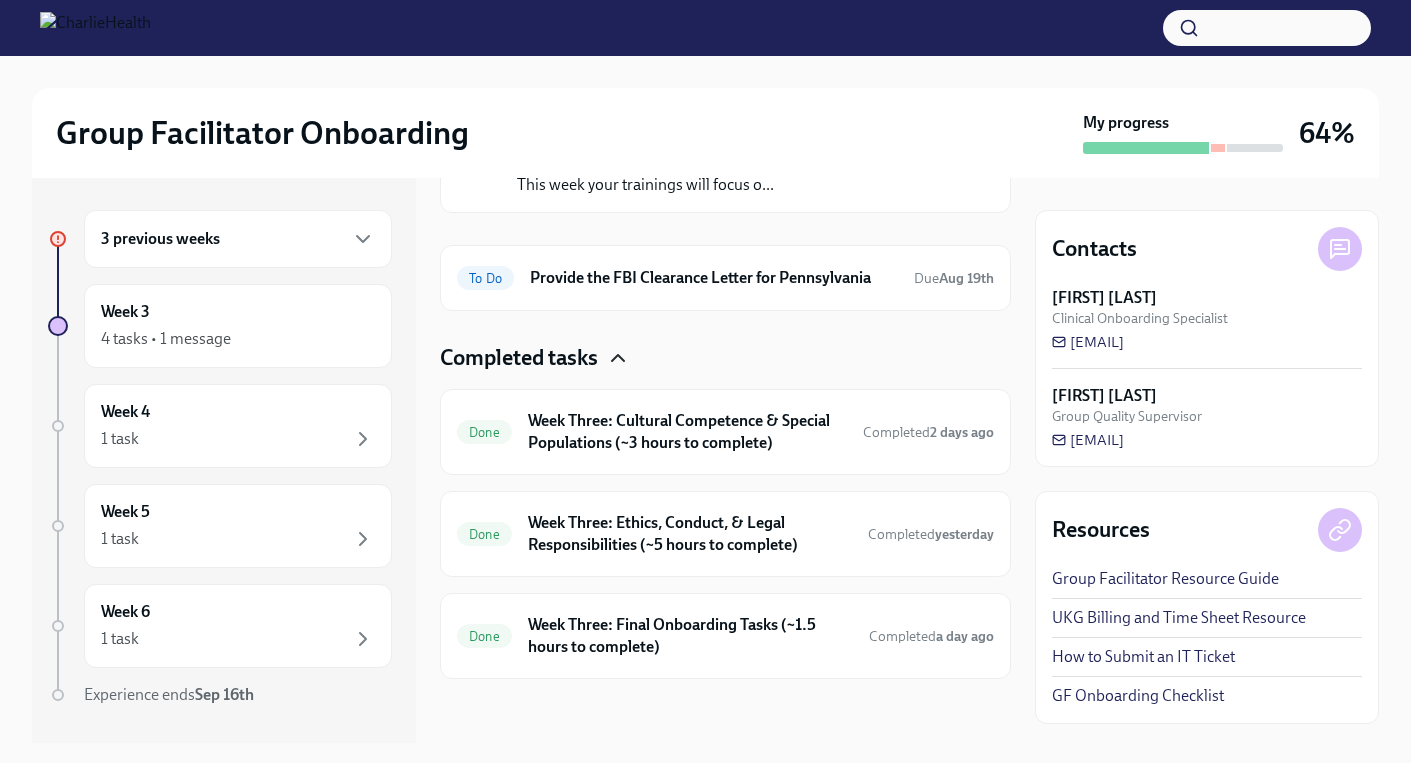 click at bounding box center [725, 711] 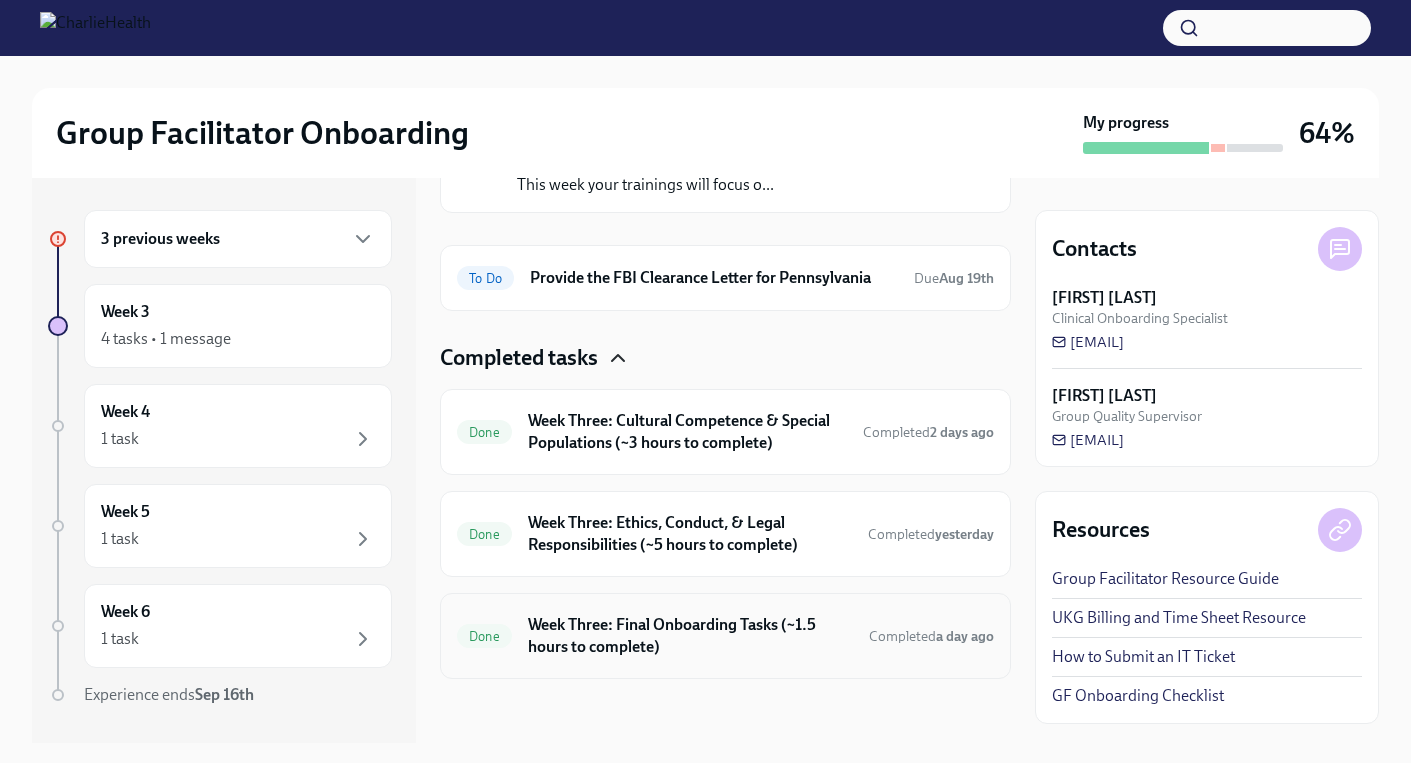 click on "Week Three: Final Onboarding Tasks (~1.5 hours to complete)" at bounding box center (690, 636) 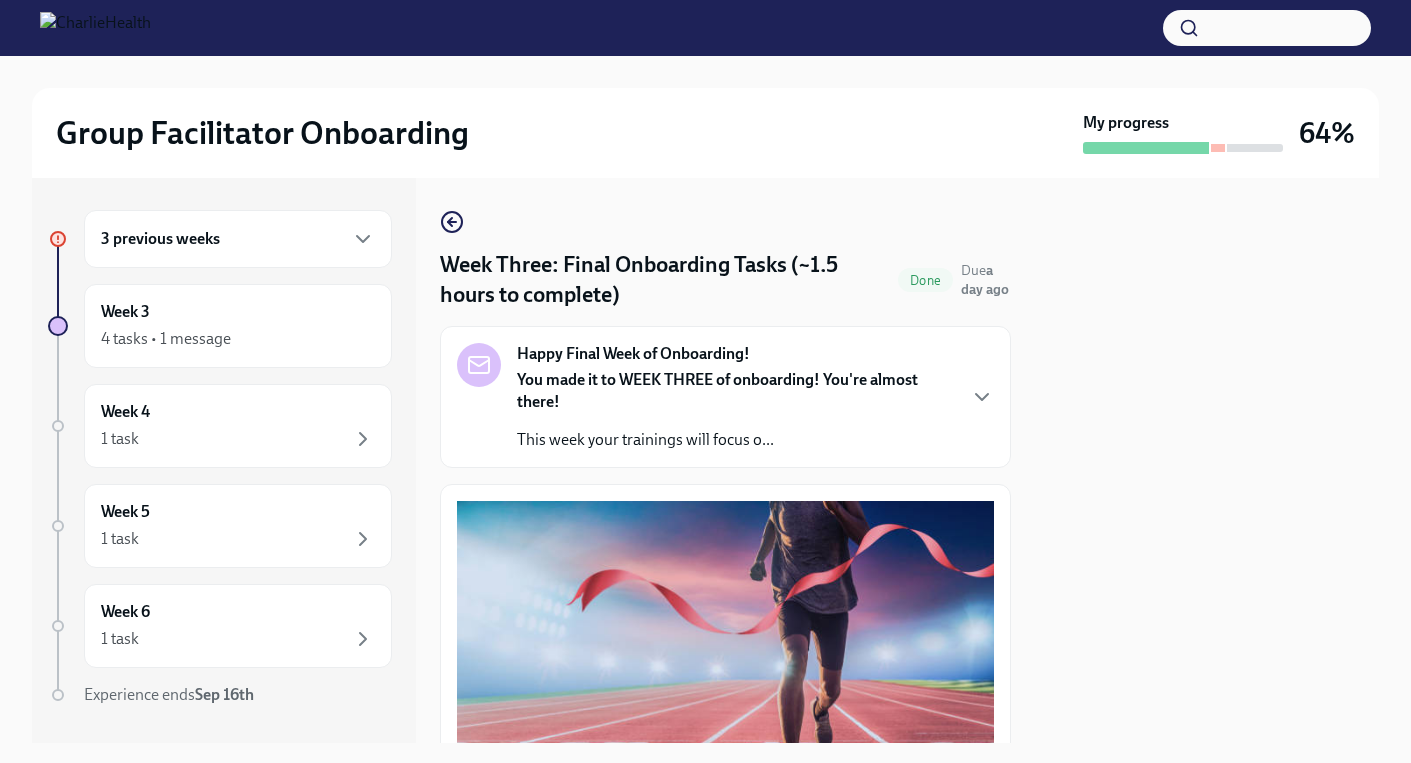 click on "3 previous weeks Week 3 4 tasks • 1 message Week 4 1 task Week 5 1 task Week 6 1 task Experience ends  Sep 16th Week Three: Final Onboarding Tasks (~1.5 hours to complete) Done Due  a day ago Happy Final Week of Onboarding! You made it to WEEK THREE of onboarding! You're almost there!
This week your trainings will focus o... You have successfully made it to your final onboarding tasks! If you have not completed any previous tasks, please pause now and go back to complete before moving forward. UKG Billing: Clock ALL following tasks as Onboarding Training Review the Group Facilitator Study Guide You have learned so much in the past three weeks, and I'm sure you have a lot of questions about the processes and next steps.  Please review and bookmark the study guide now!  The study guide has ALL the important training videos, step-by-step instructions, and important links all in one place. Group Facilitator Study Guide Completed Take the Final Knowledge Assessment Take the Final Knowledge Assessment Here!" at bounding box center (705, 460) 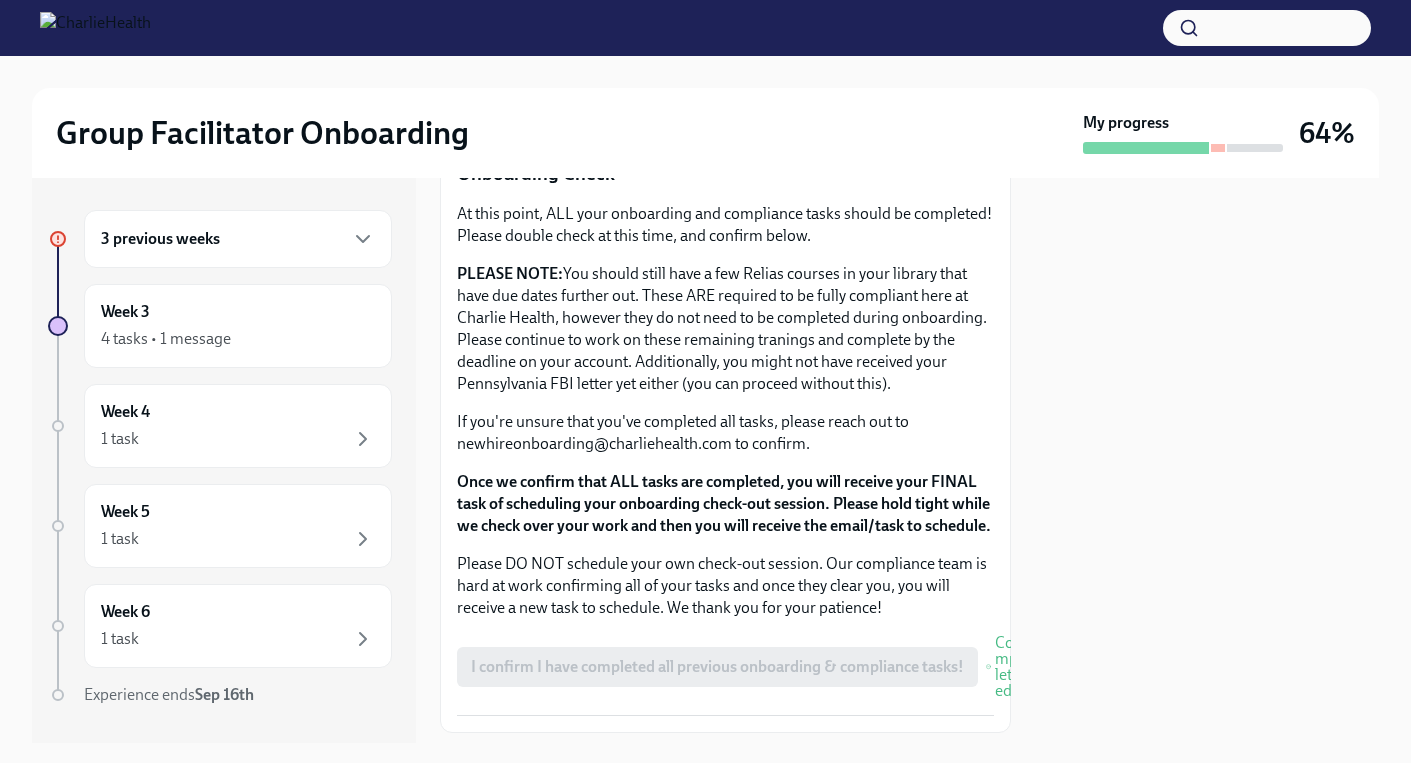 scroll, scrollTop: 1739, scrollLeft: 0, axis: vertical 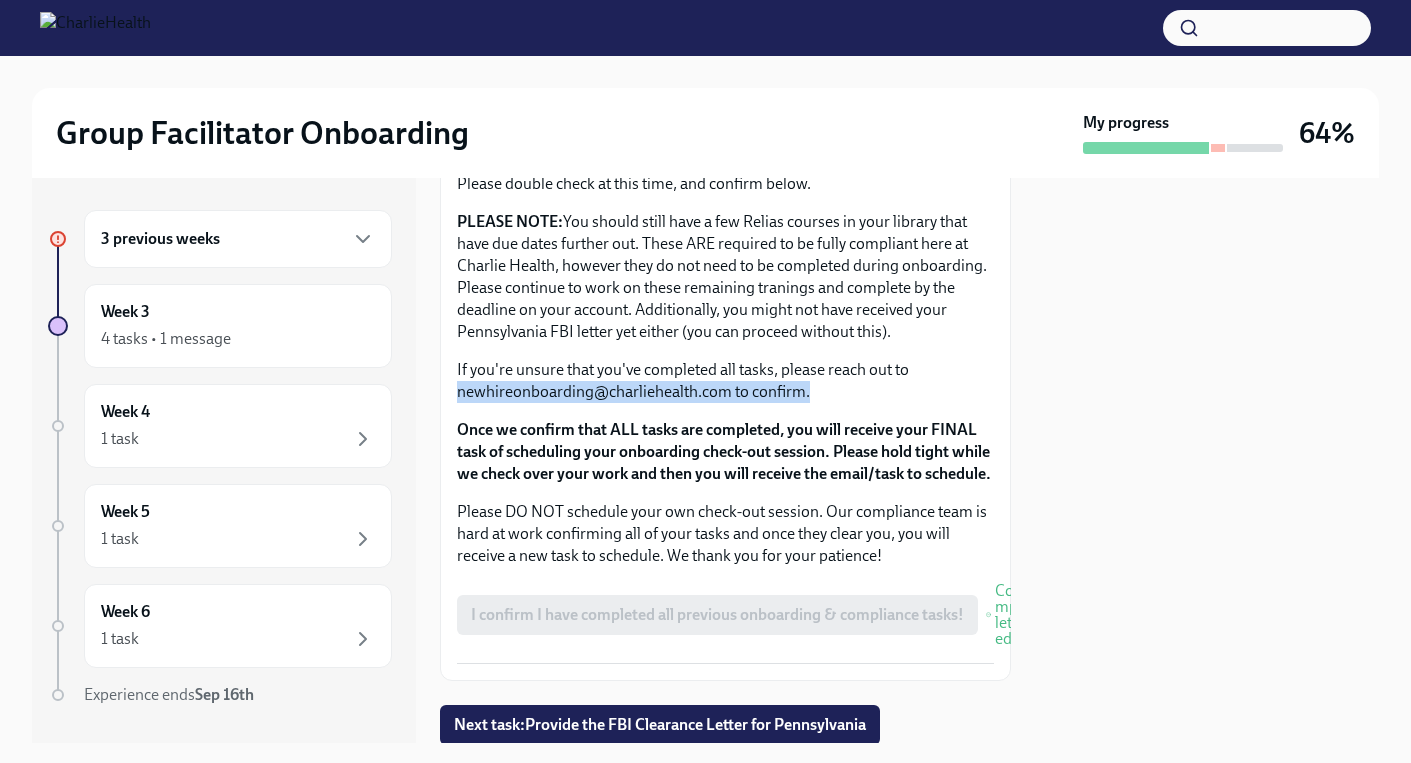 drag, startPoint x: 815, startPoint y: 392, endPoint x: 456, endPoint y: 385, distance: 359.06824 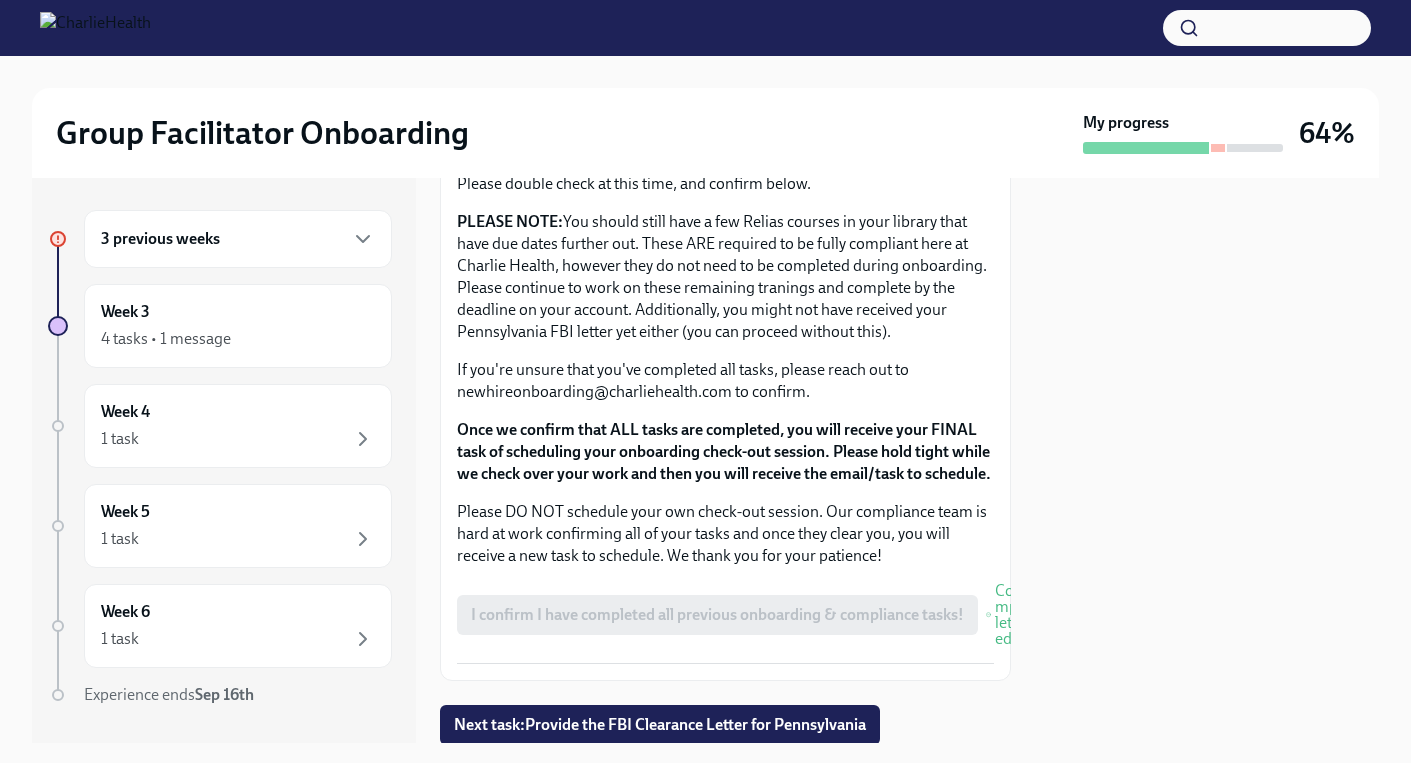 click on "PLEASE NOTE:  You should still have a few Relias courses in your library that have due dates further out. These ARE required to be fully compliant here at Charlie Health, however they do not need to be completed during onboarding. Please continue to work on these remaining tranings and complete by the deadline on your account. Additionally, you might not have received your Pennsylvania FBI letter yet either (you can proceed without this)." at bounding box center (725, 277) 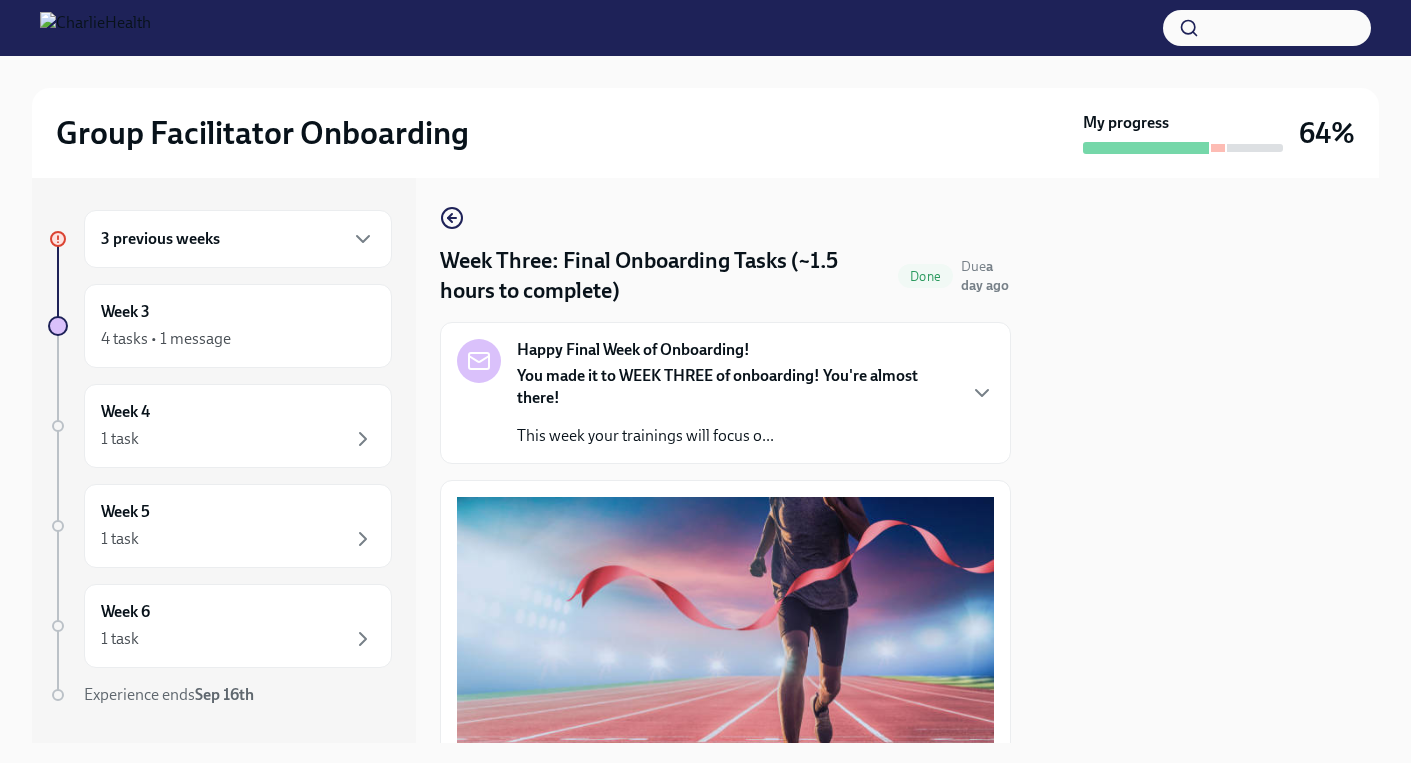 scroll, scrollTop: 0, scrollLeft: 0, axis: both 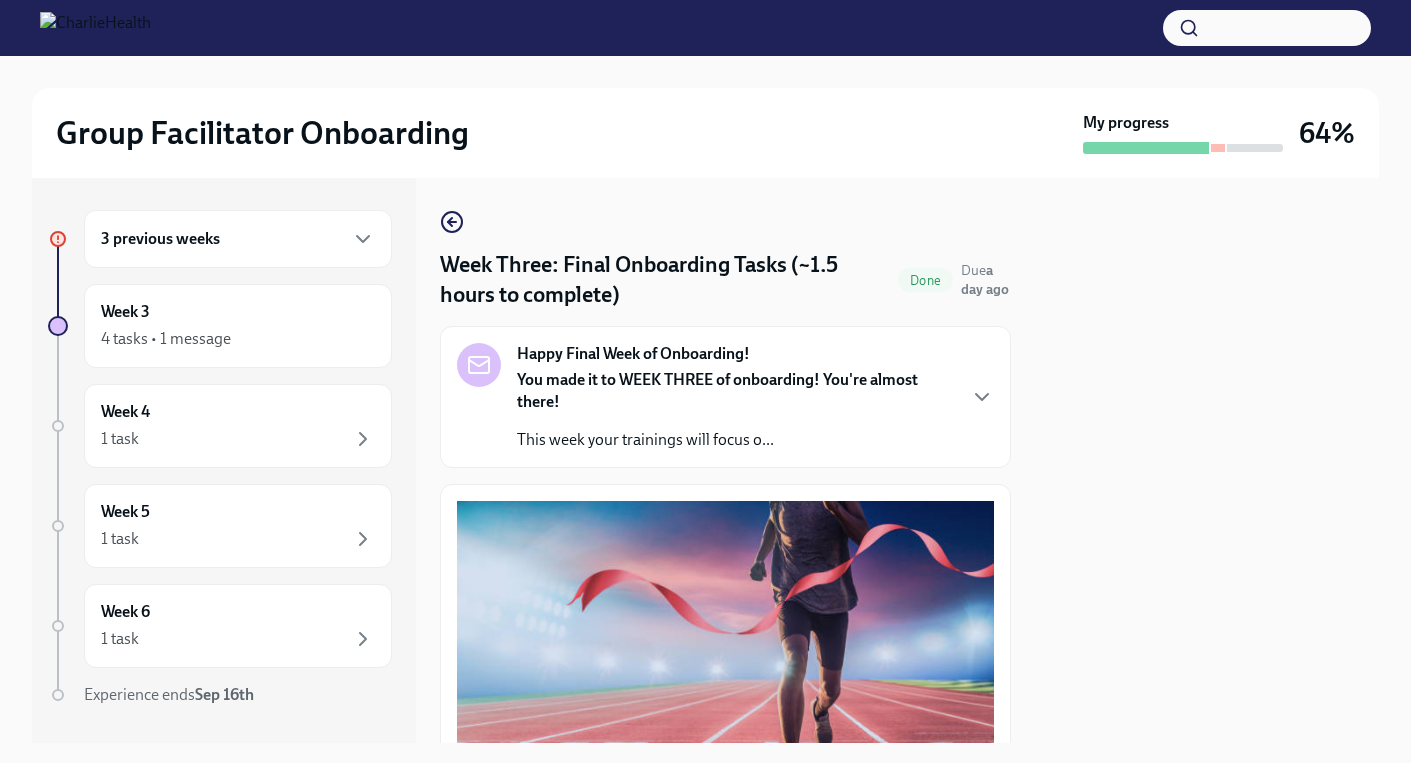 click on "3 previous weeks" at bounding box center [238, 239] 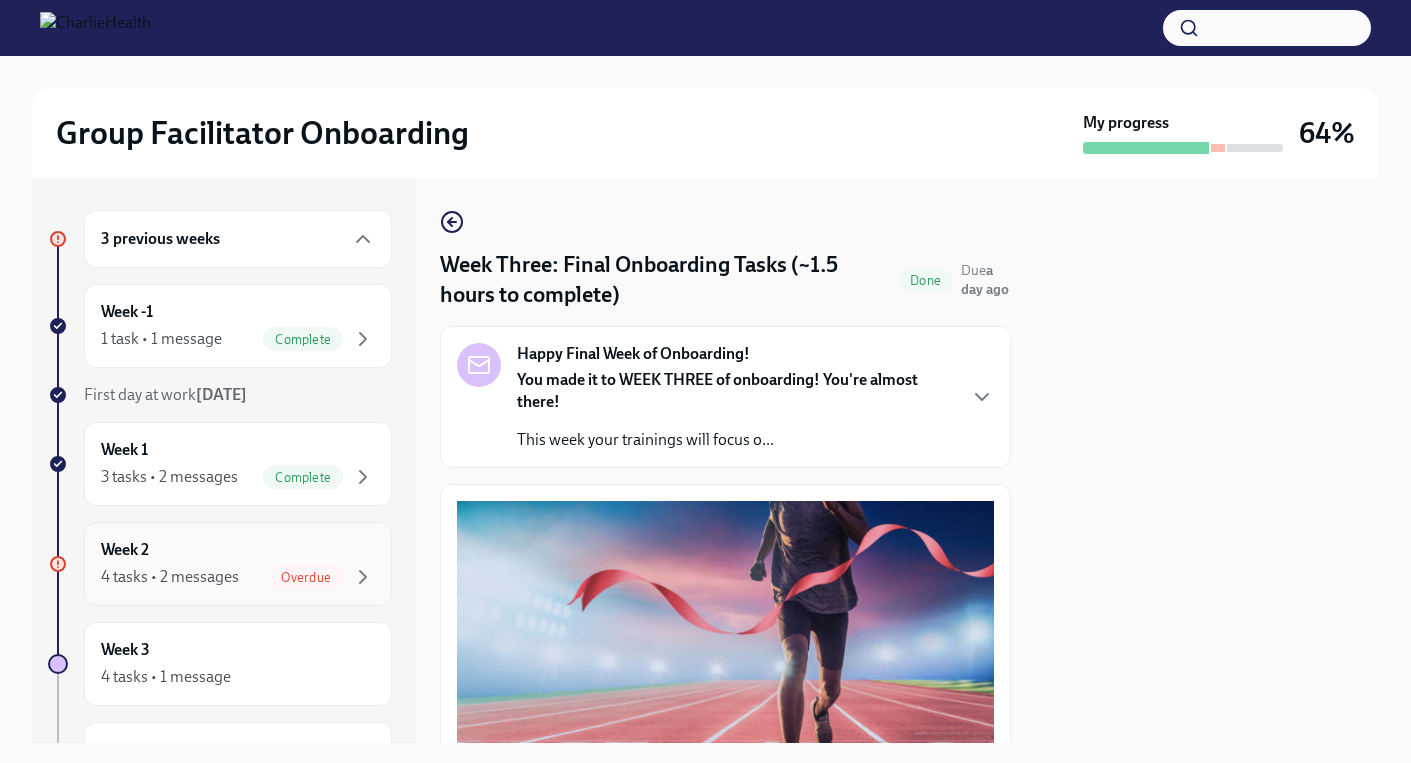 click on "4 tasks • 2 messages" at bounding box center [170, 577] 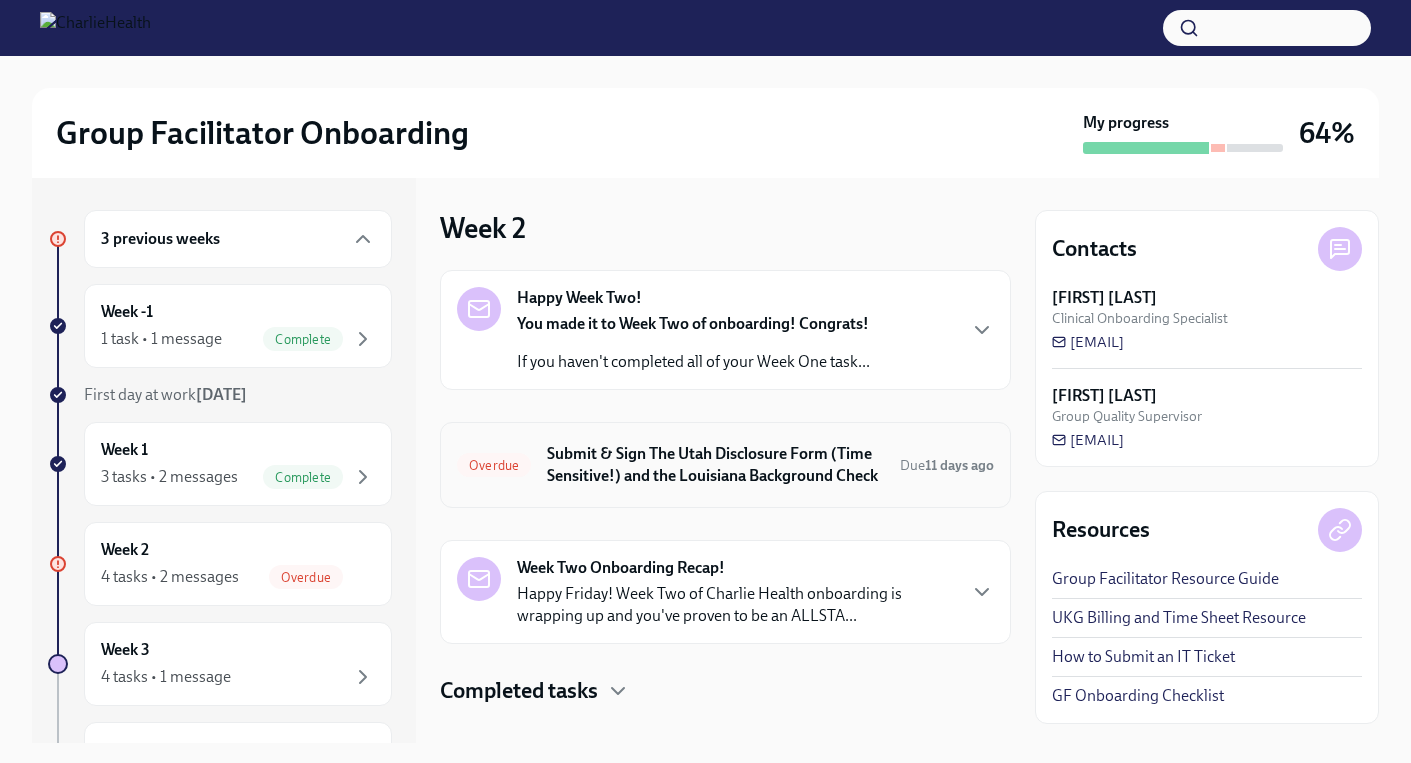 click on "Submit & Sign The Utah Disclosure Form (Time Sensitive!) and the Louisiana Background Check" at bounding box center (715, 465) 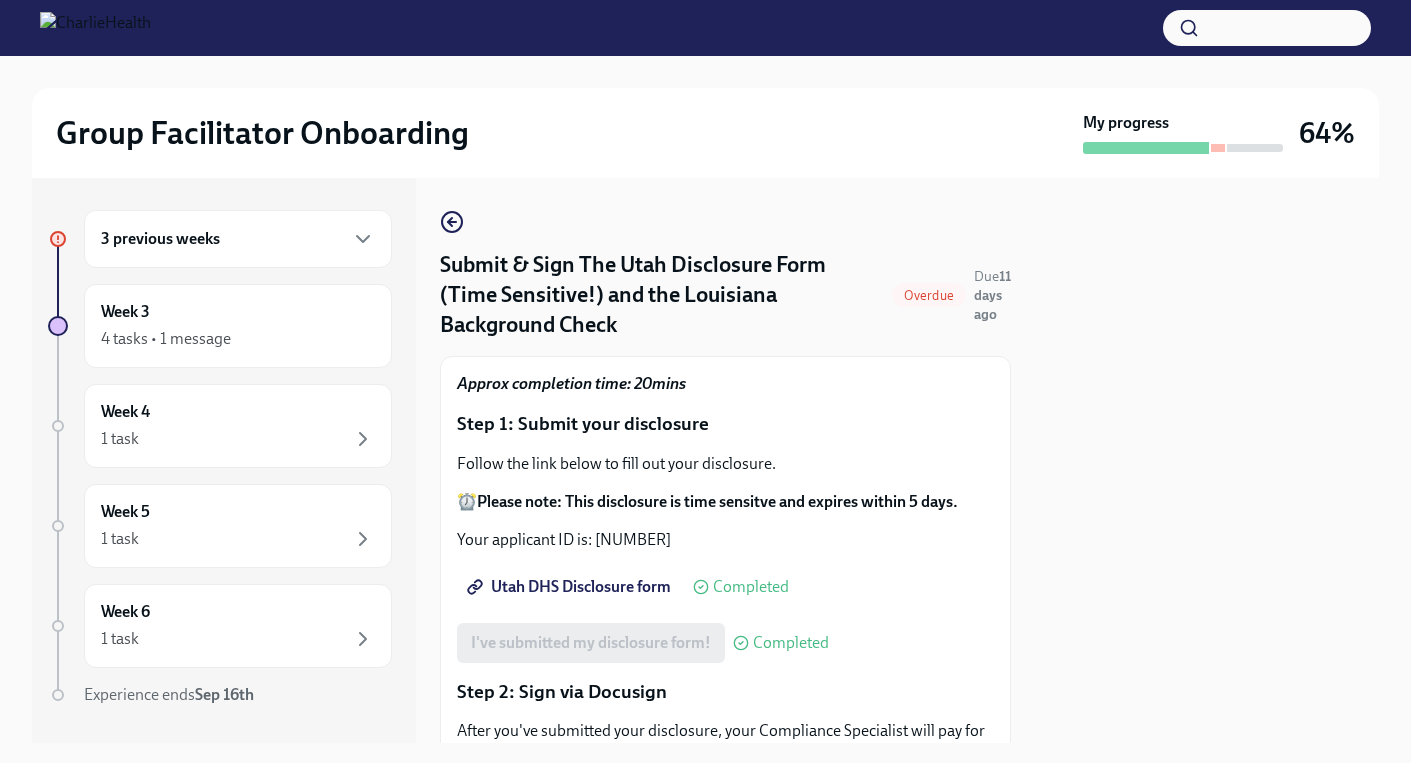 click on "3 previous weeks Week 3 4 tasks • 1 message Week 4 1 task Week 5 1 task Week 6 1 task Experience ends  Sep 16th Submit & Sign The Utah Disclosure Form (Time Sensitive!) and the Louisiana Background Check Overdue Due  11 days ago Approx completion time: 20mins Step 1: Submit your disclosure Follow the link below to fill out your disclosure.
⏰   Please note: This disclosure is time sensitve and expires within 5 days.
Your applicant ID is: [NUMBER] Utah DHS Disclosure form Completed I've submitted my disclosure form! Completed Step 2: Sign via Docusign After you've submitted your disclosure, your Compliance Specialist will pay for your application. Once this is done, you'll receive a notification from Docusign to sign the form. This is a manual process, so it might take a day or so to get this step completed! I signed the Docusign! Step 3: Submit your Louisiana background check Louisiana Background Check Instructions PDF Document  •  3 pages 1.39 MB I have submitted my LA background check Completed :" at bounding box center (705, 460) 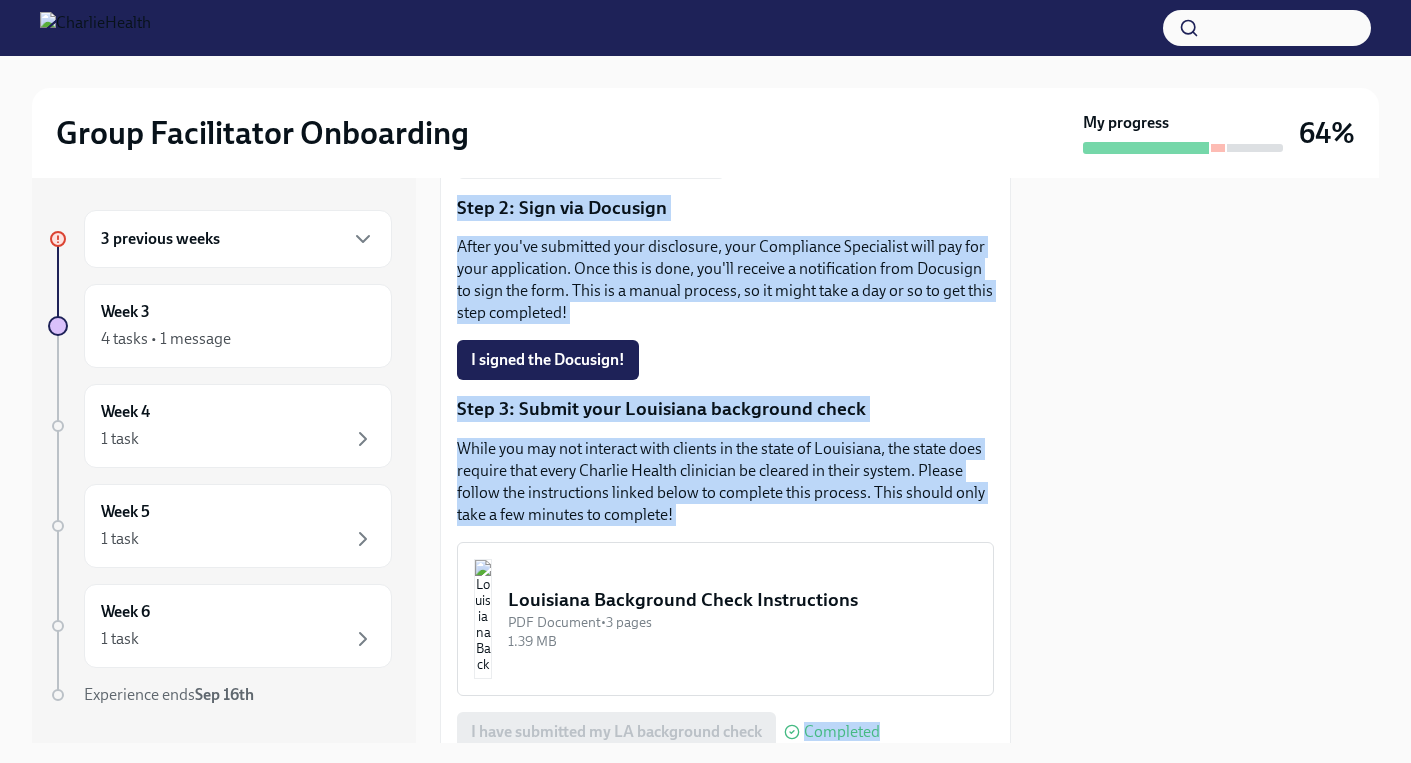 scroll, scrollTop: 709, scrollLeft: 0, axis: vertical 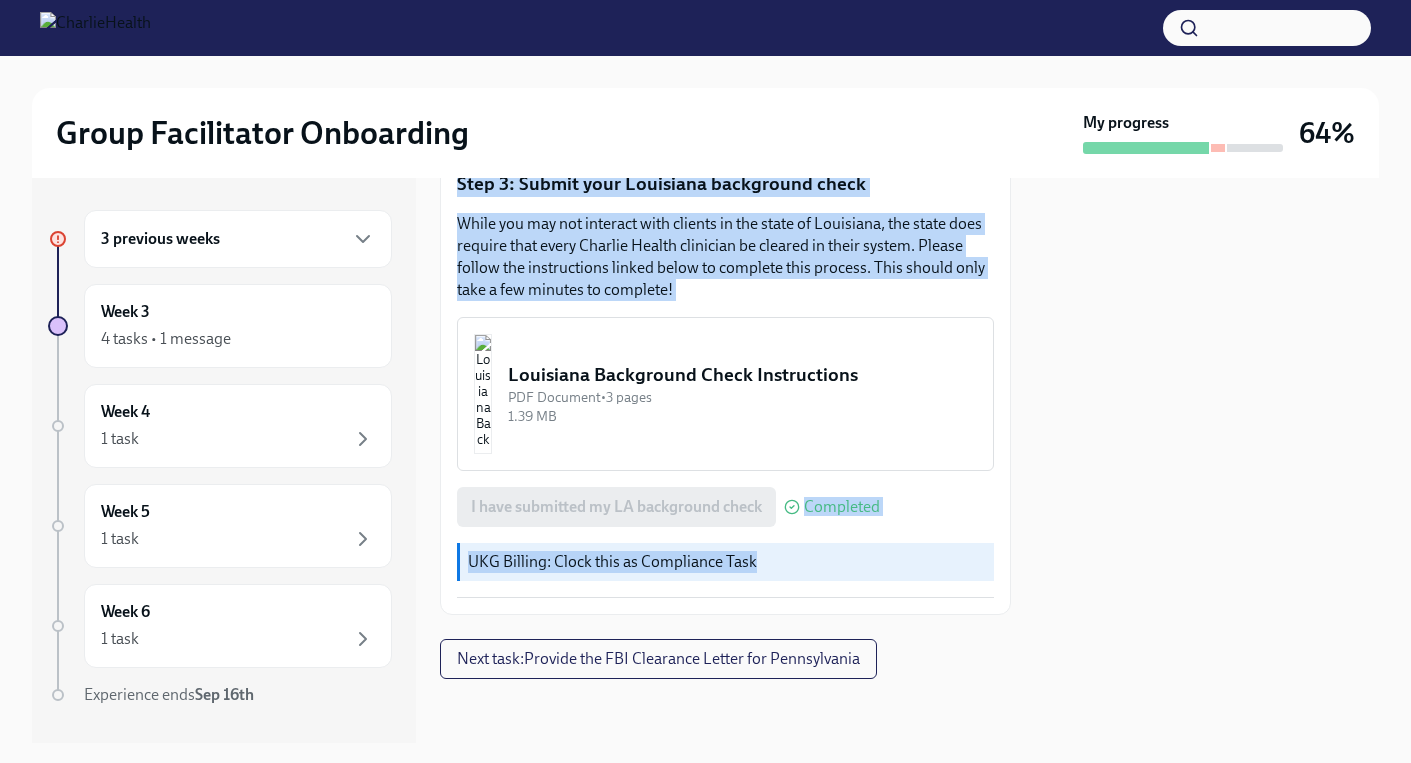 drag, startPoint x: 957, startPoint y: 584, endPoint x: 990, endPoint y: 639, distance: 64.14047 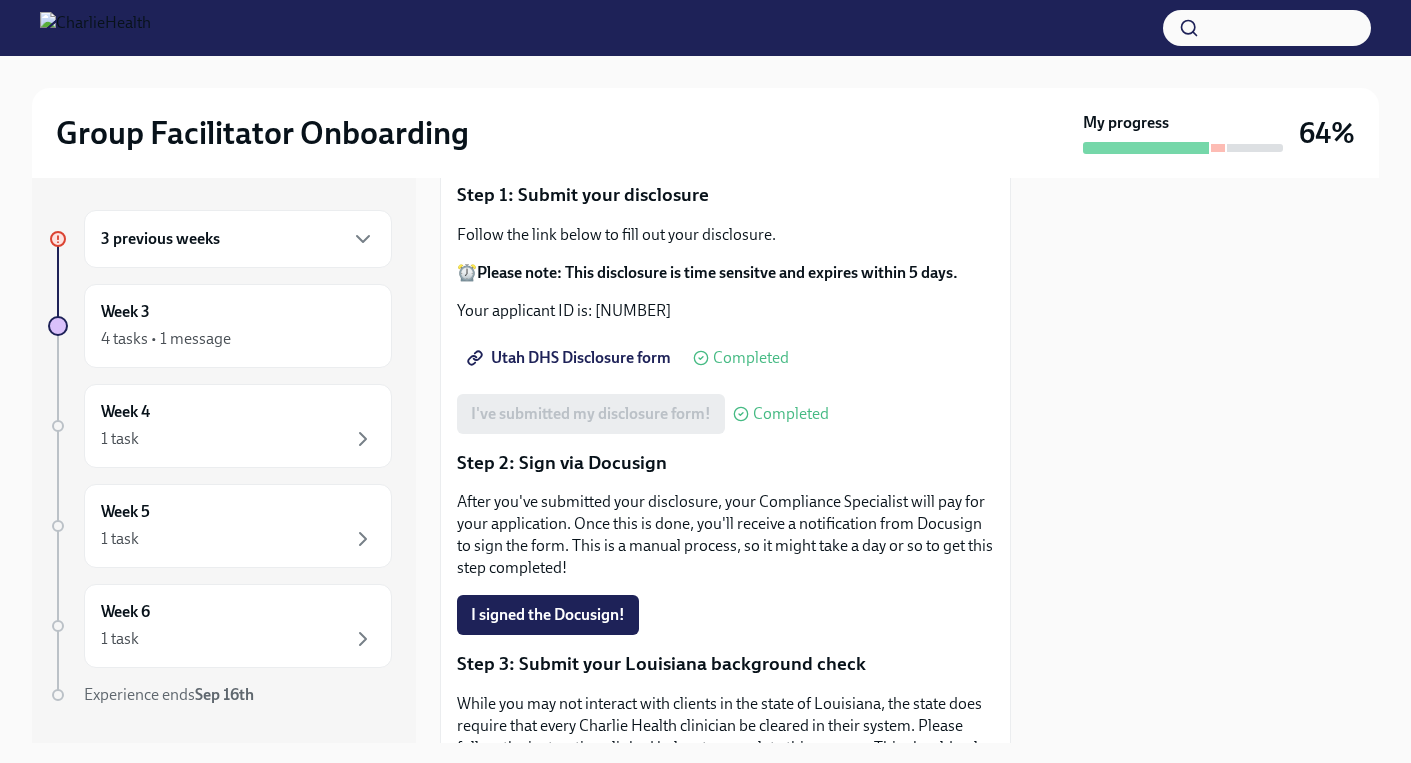 scroll, scrollTop: 189, scrollLeft: 0, axis: vertical 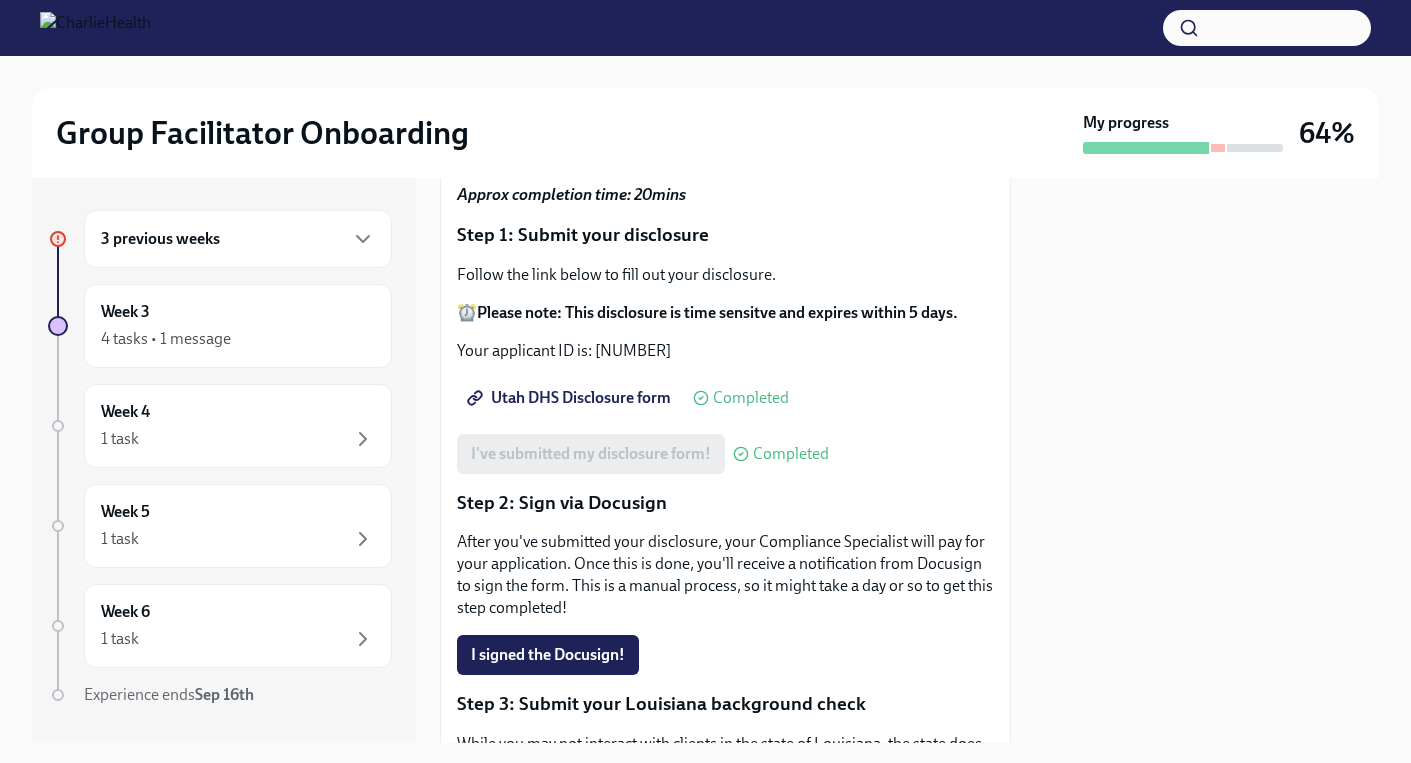 click on "Follow the link below to fill out your disclosure." at bounding box center [725, 275] 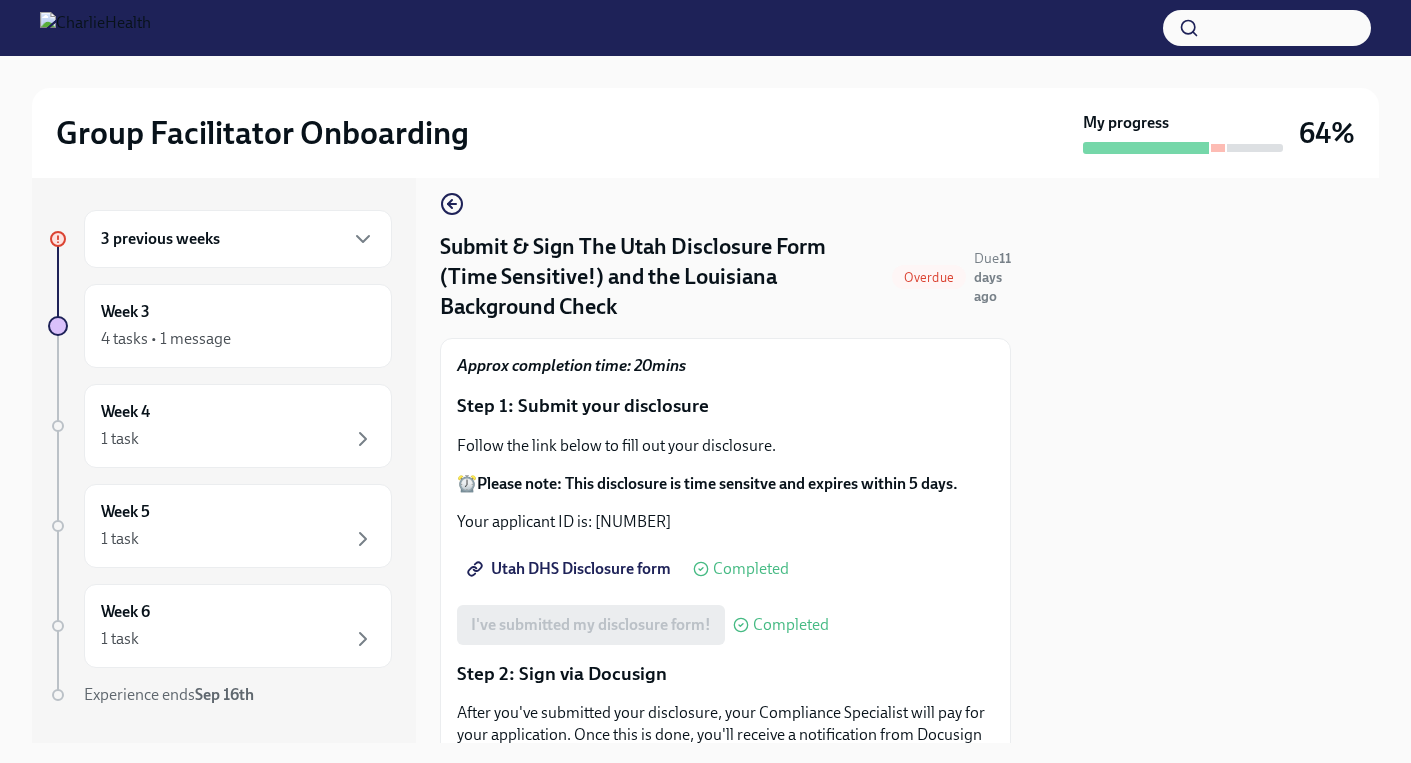 scroll, scrollTop: 0, scrollLeft: 0, axis: both 